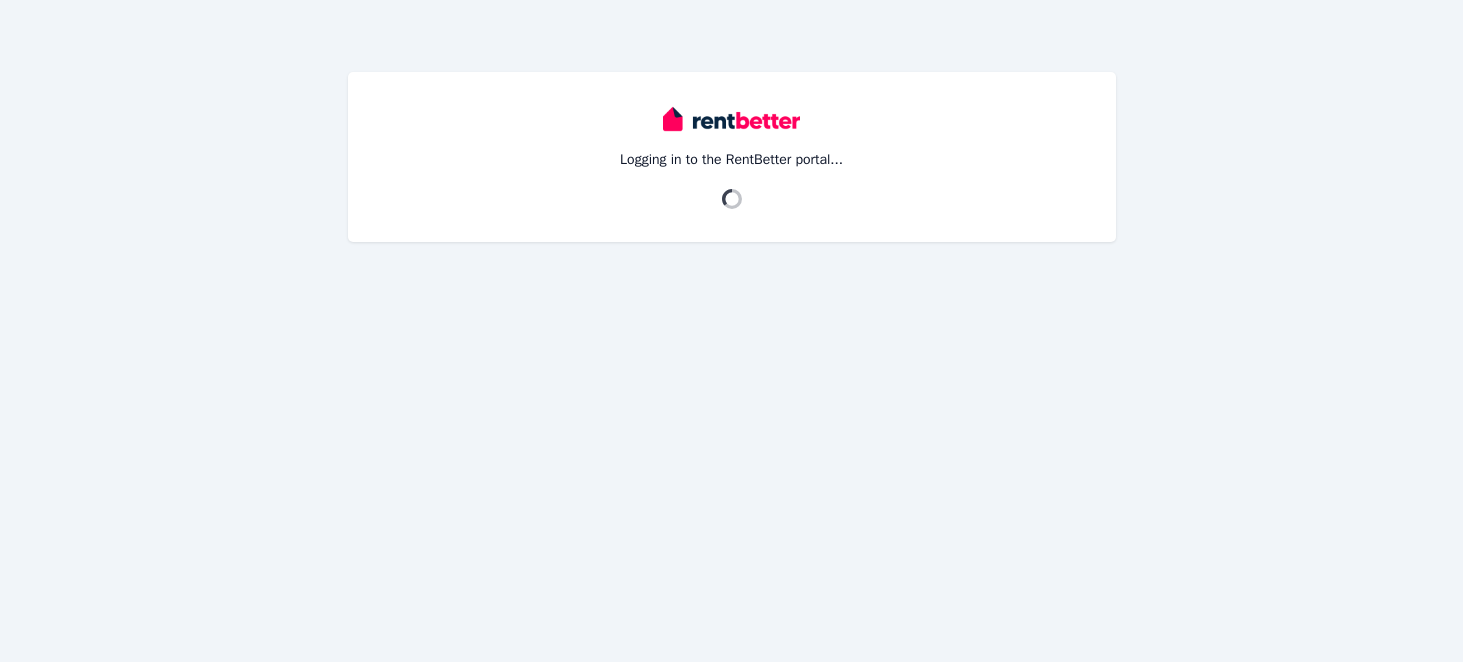 scroll, scrollTop: 0, scrollLeft: 0, axis: both 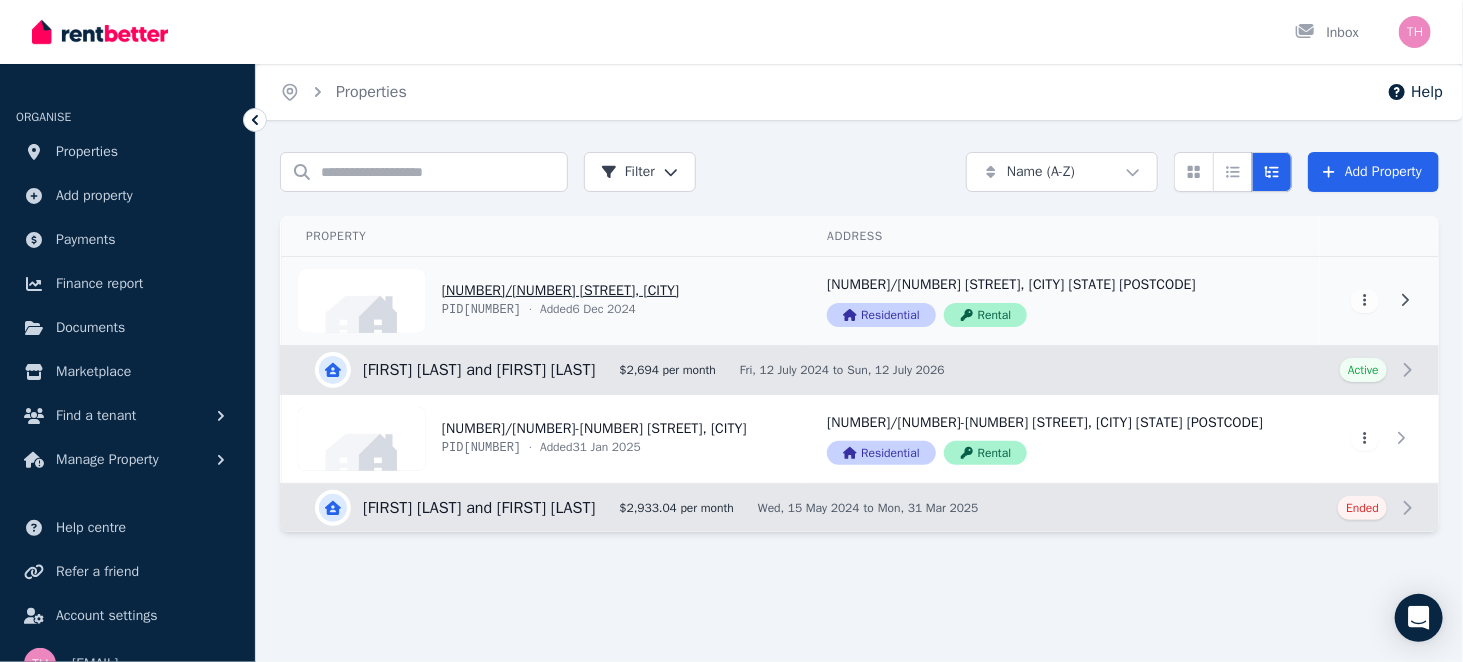 click on "View property details" at bounding box center [542, 301] 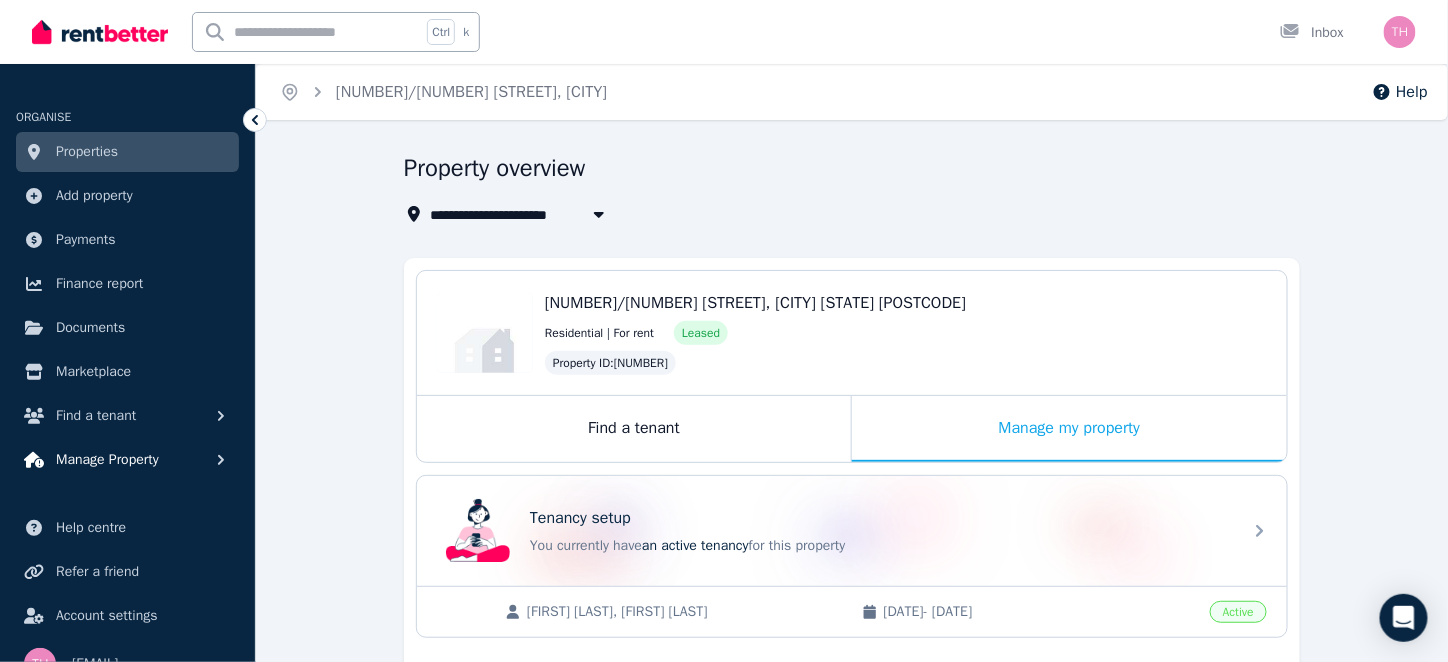 scroll, scrollTop: 29, scrollLeft: 0, axis: vertical 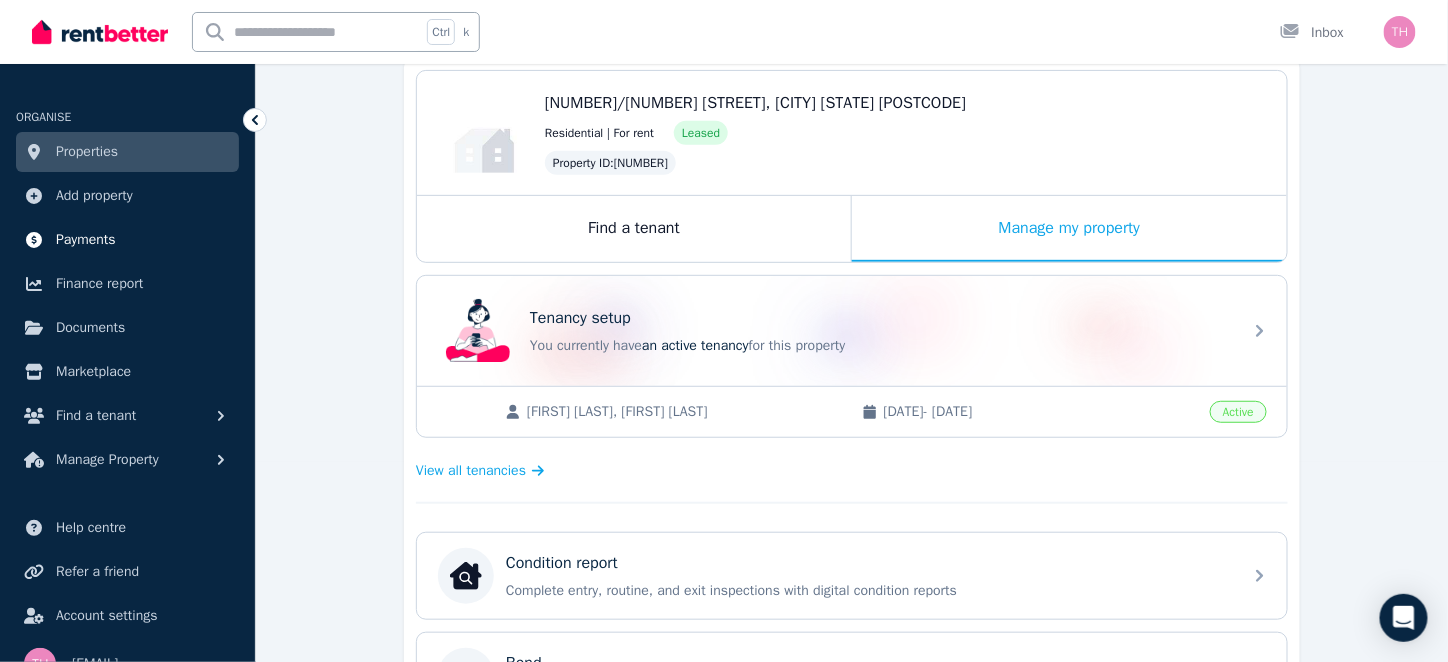 click on "Payments" at bounding box center [86, 240] 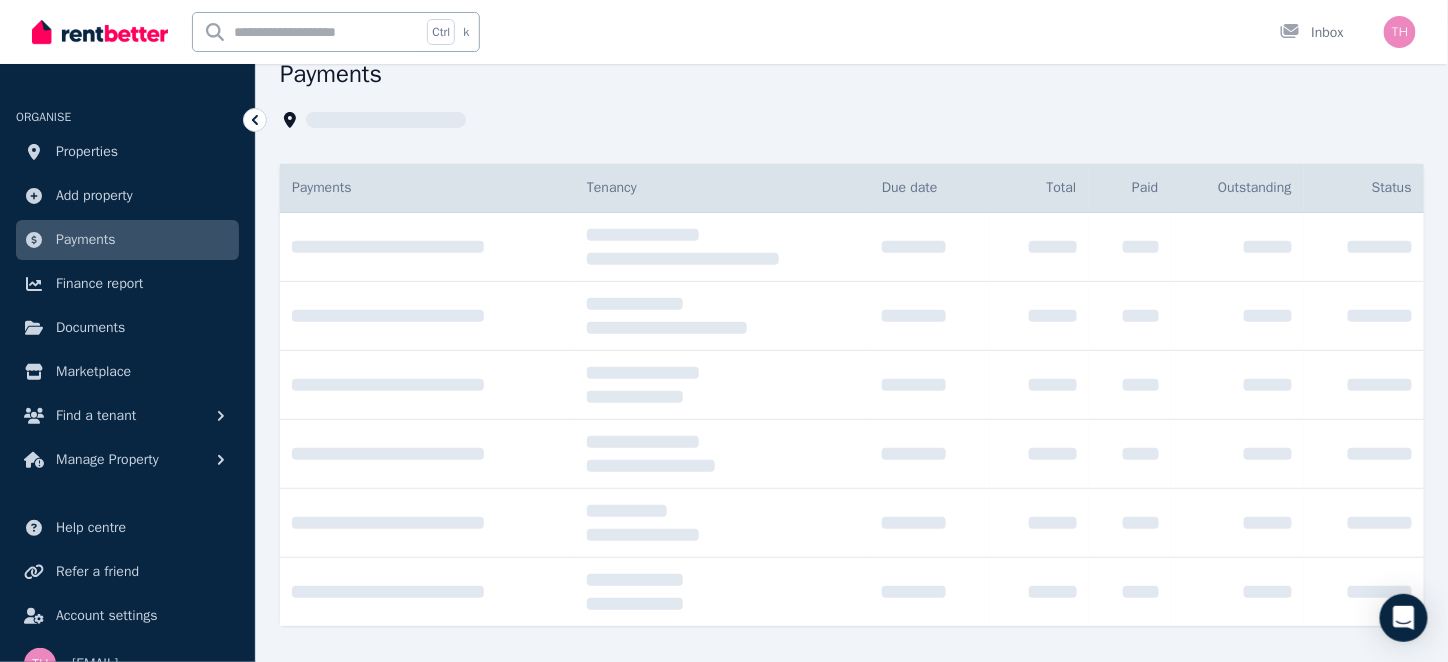 scroll, scrollTop: 0, scrollLeft: 0, axis: both 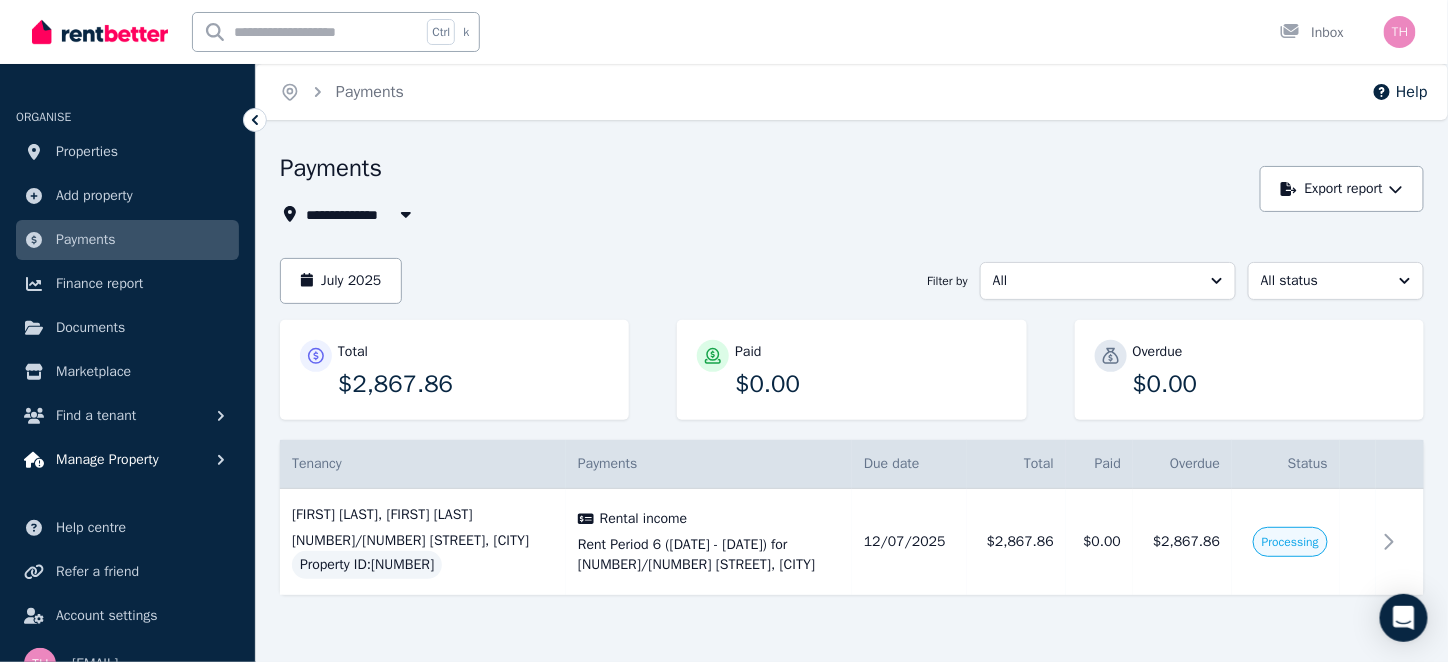 click on "Manage Property" at bounding box center (107, 460) 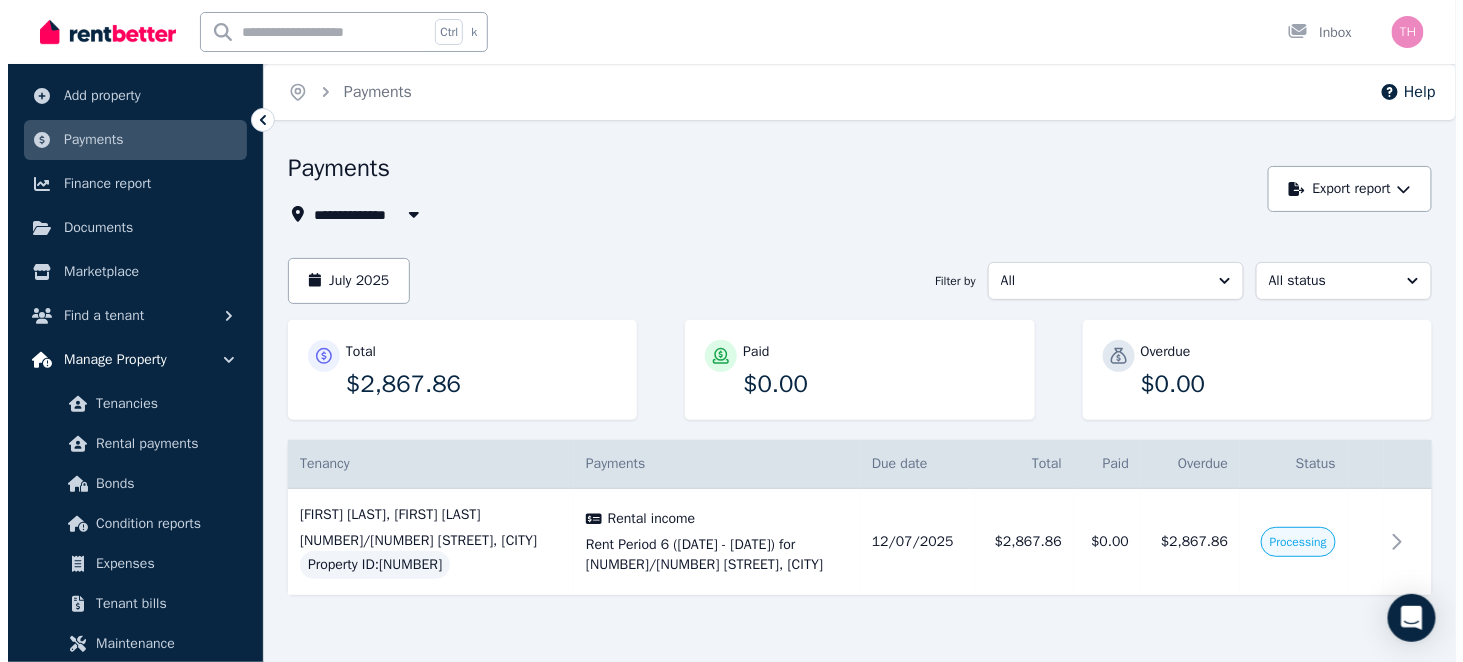 scroll, scrollTop: 200, scrollLeft: 0, axis: vertical 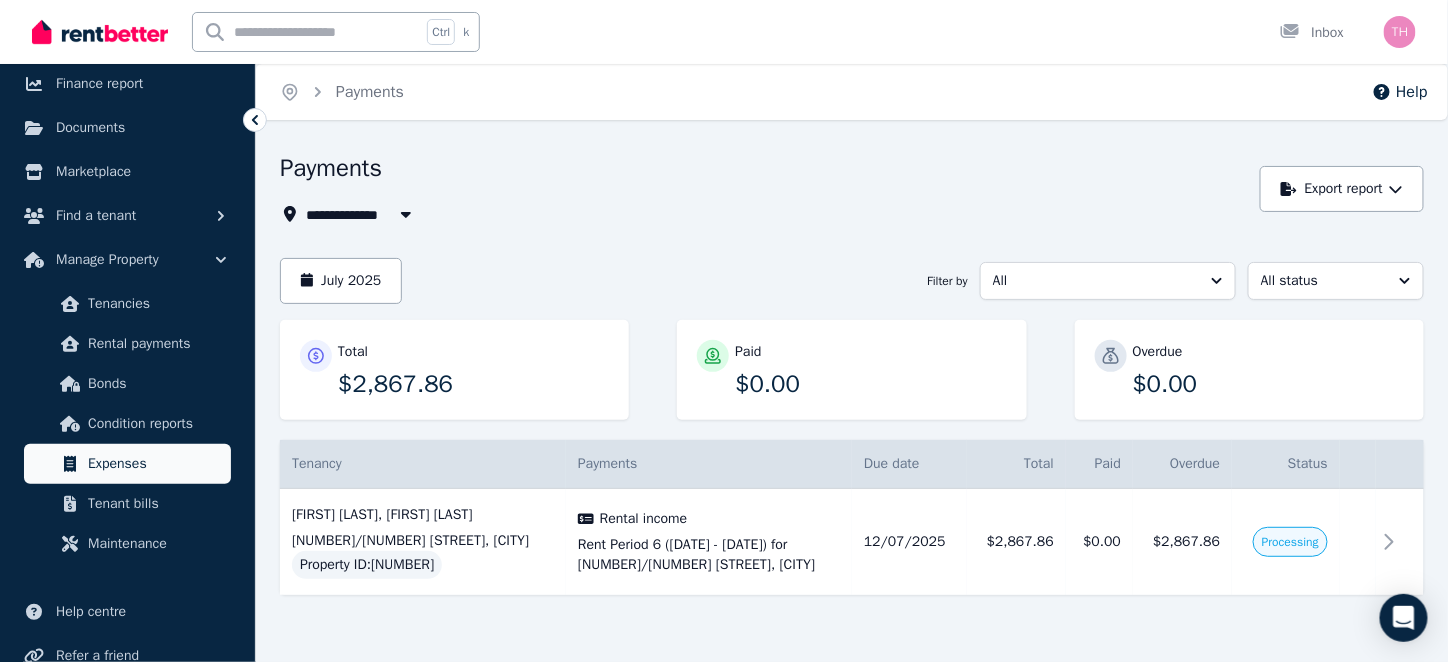 click on "Expenses" at bounding box center [155, 464] 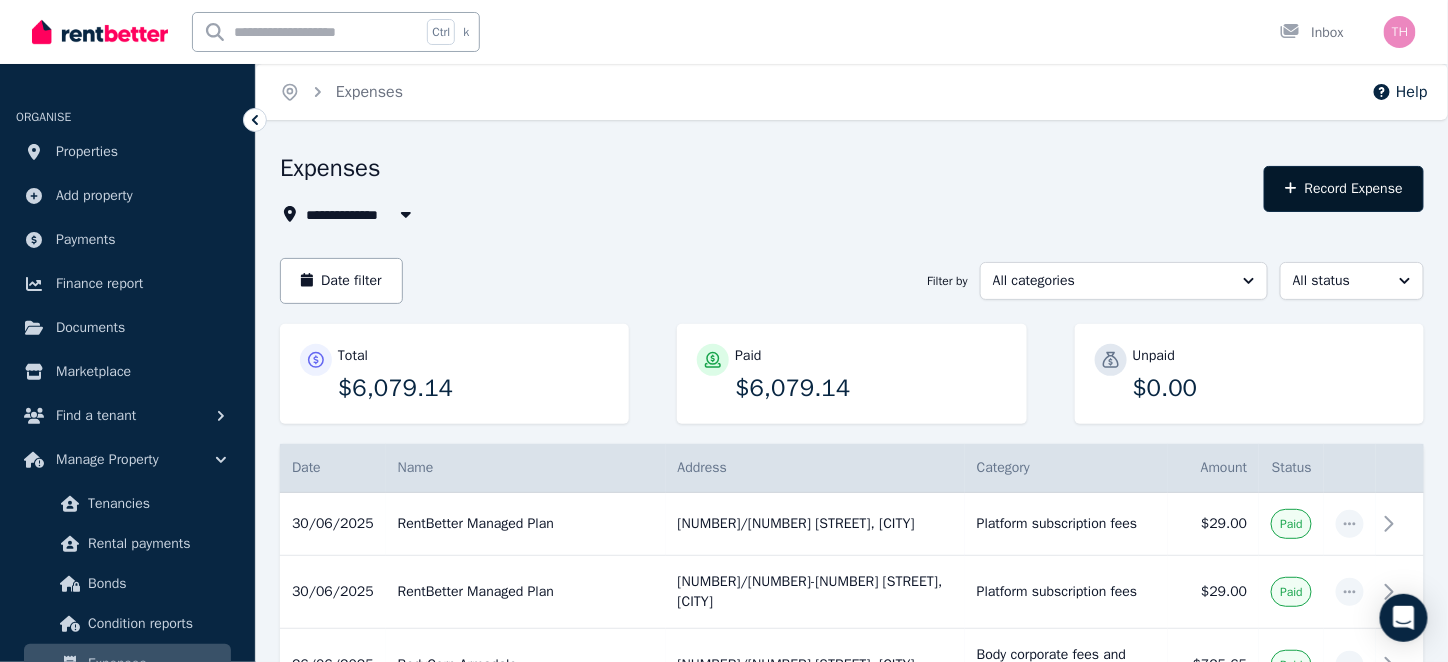 click on "Record Expense" at bounding box center [1344, 189] 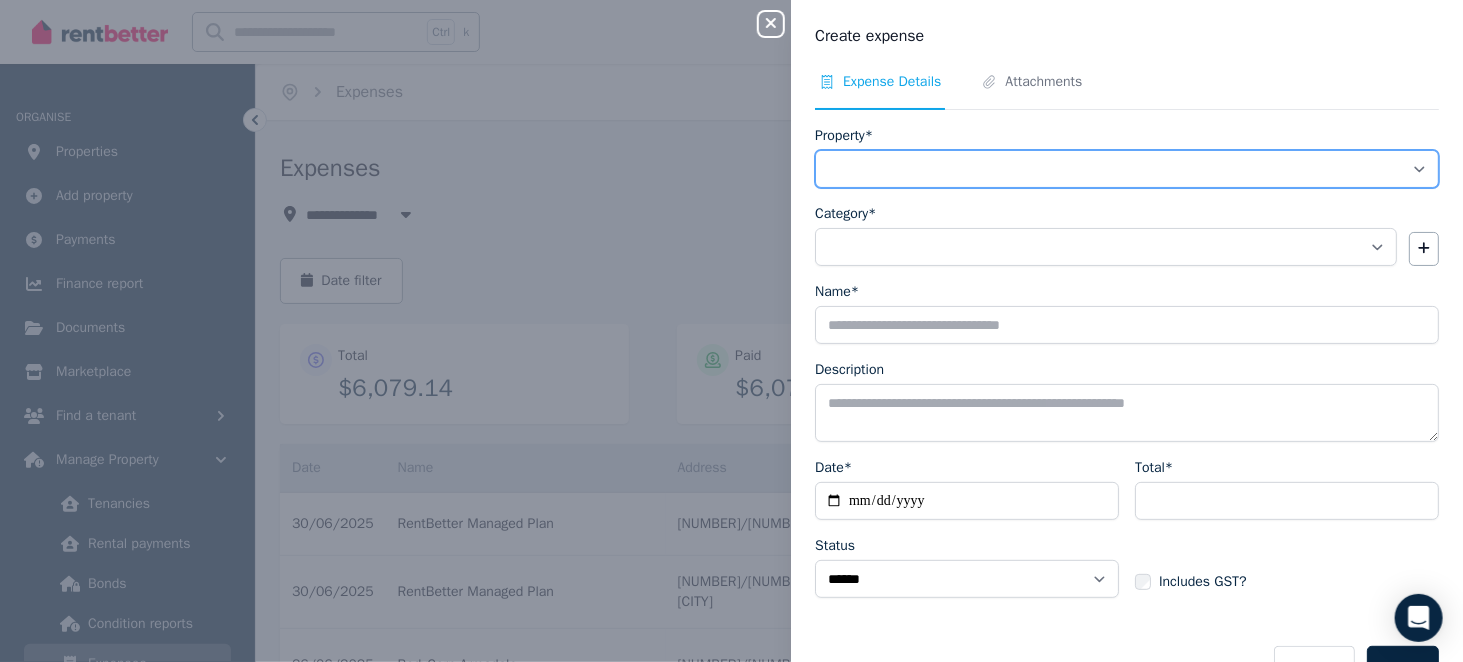 click on "**********" at bounding box center [1127, 169] 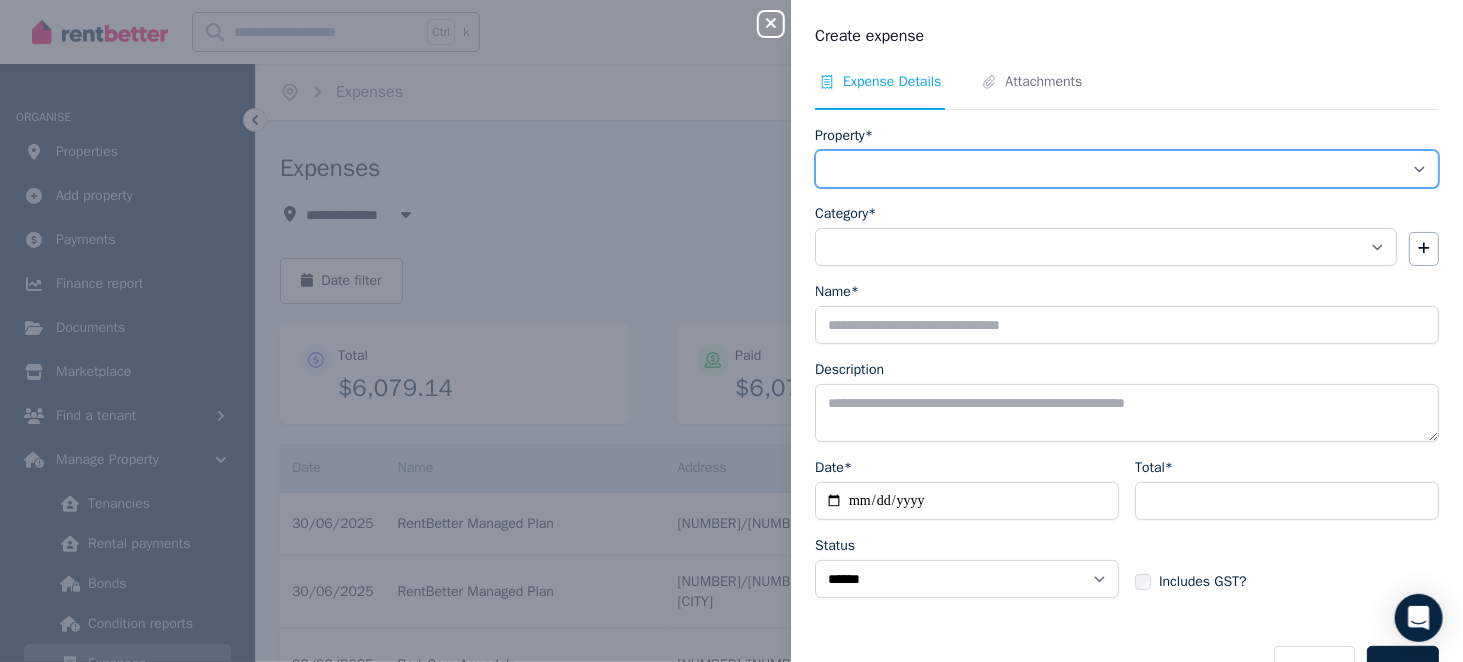 select on "**********" 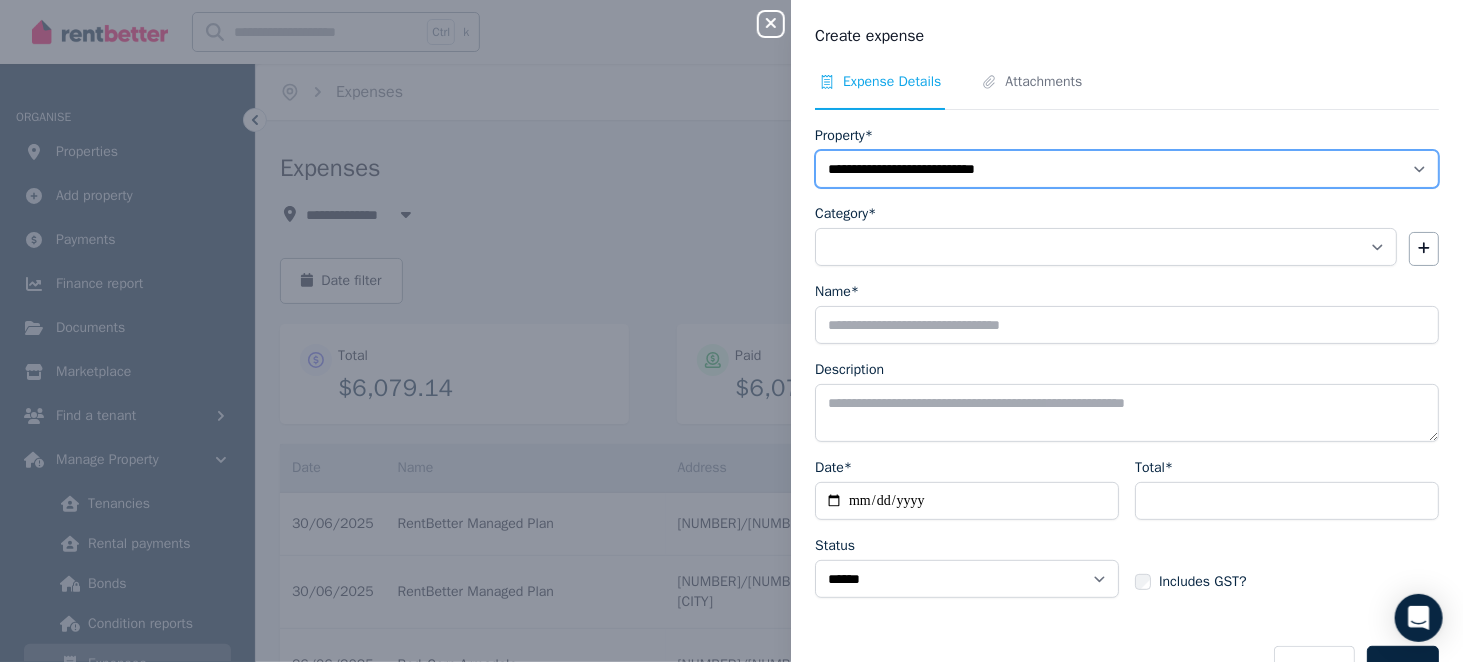 click on "**********" at bounding box center [1127, 169] 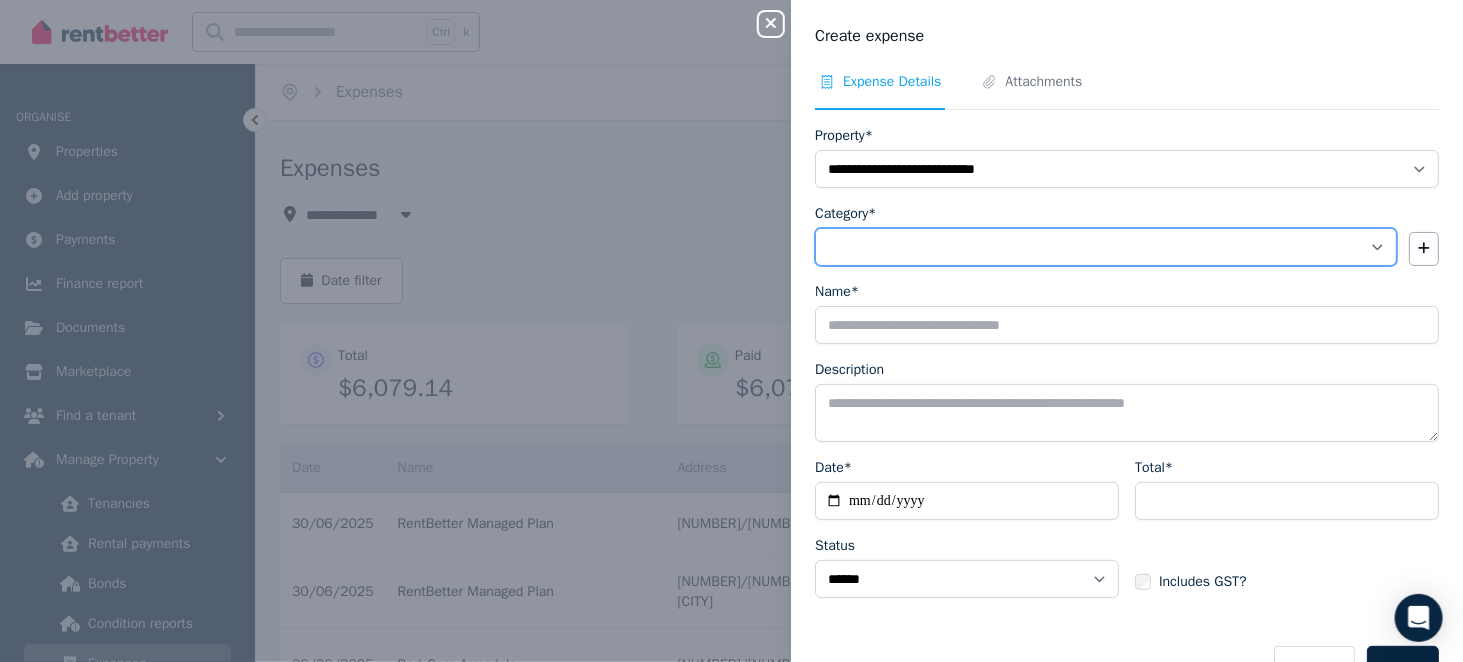 click on "**********" at bounding box center (1106, 247) 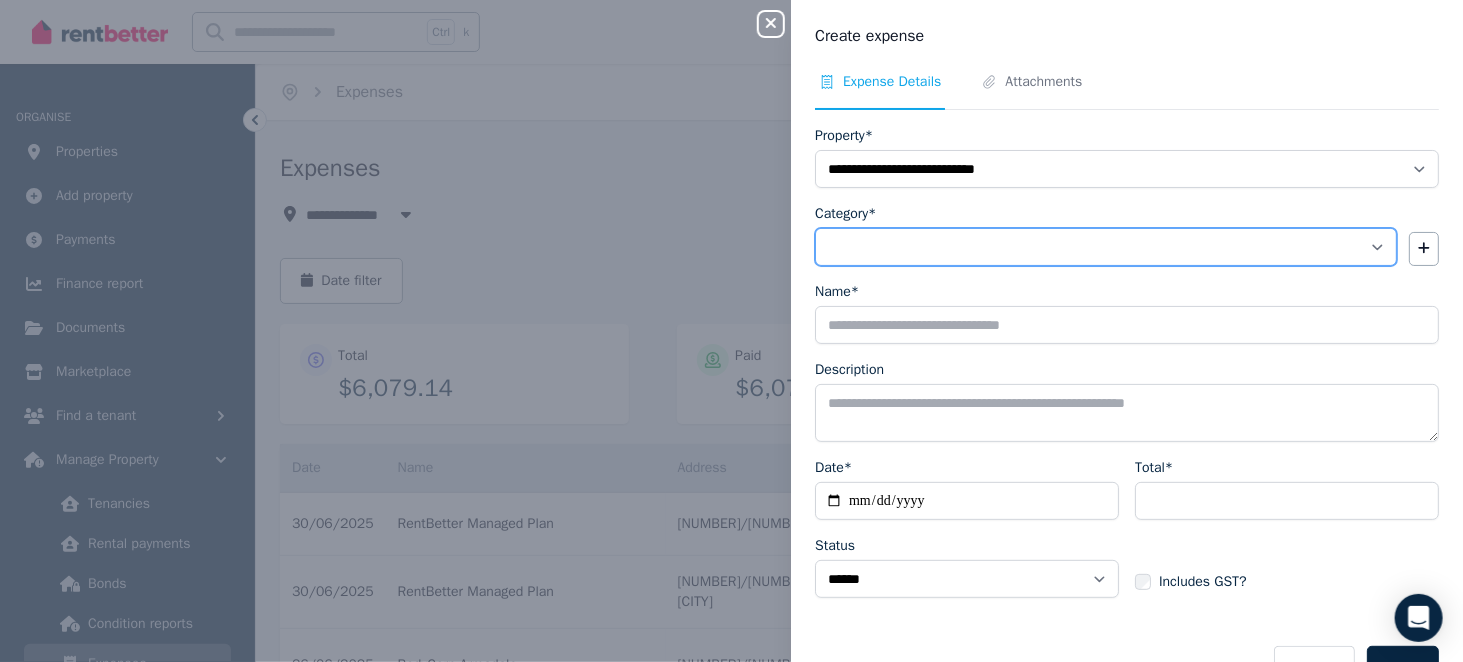 select on "**********" 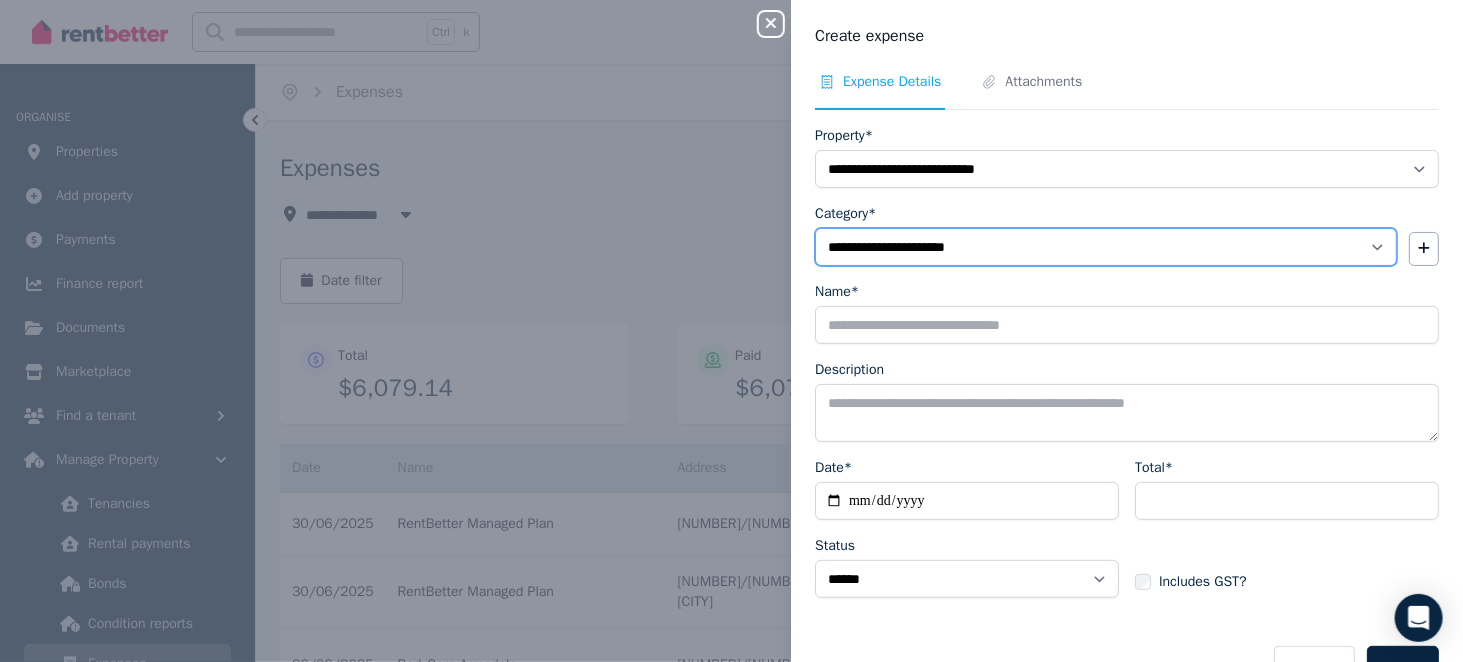 click on "**********" at bounding box center [1106, 247] 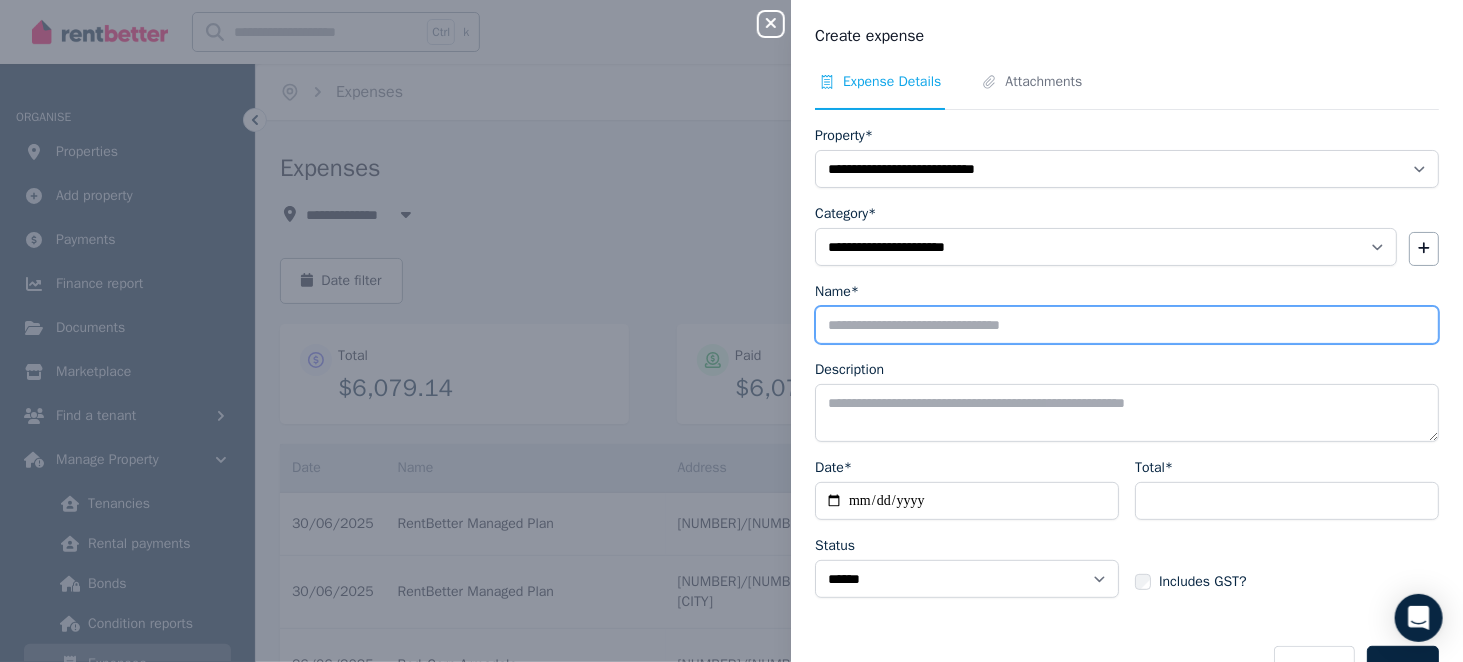 click on "Name*" at bounding box center (1127, 325) 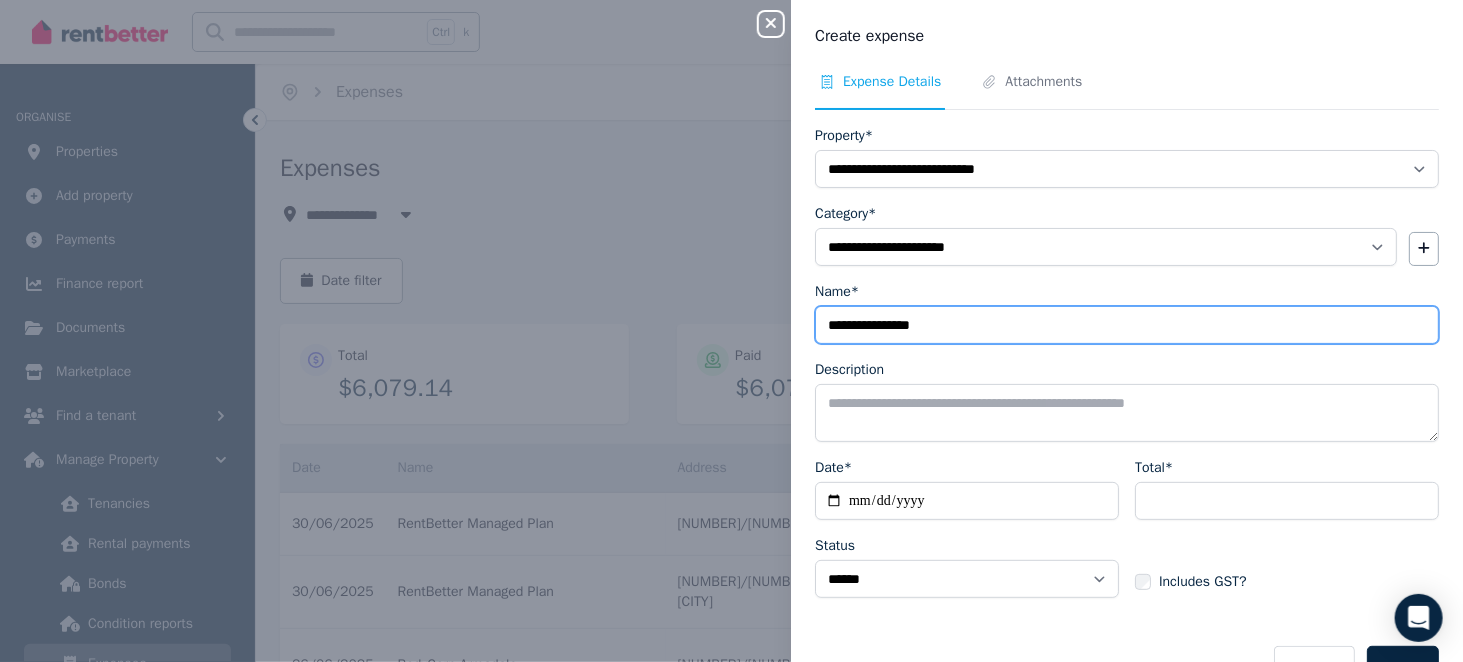 click on "**********" at bounding box center (1127, 325) 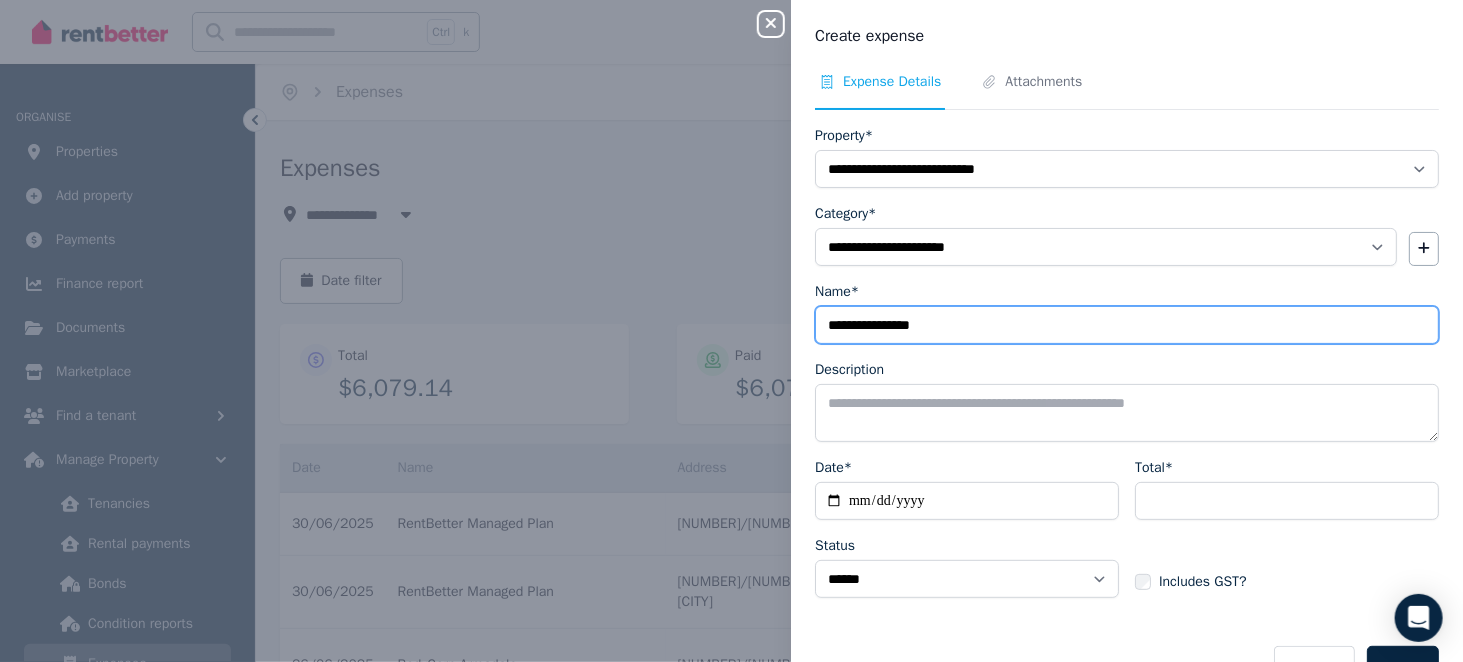 type on "**********" 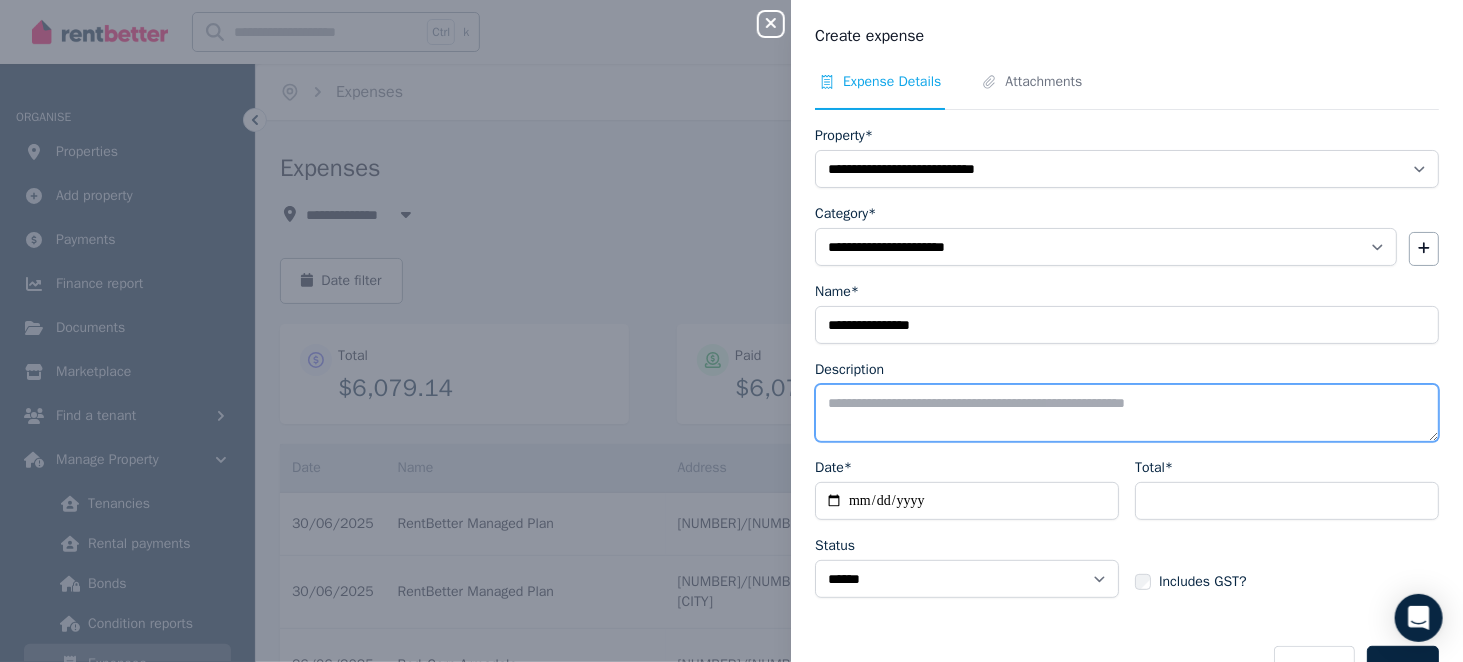 click on "Description" at bounding box center (1127, 413) 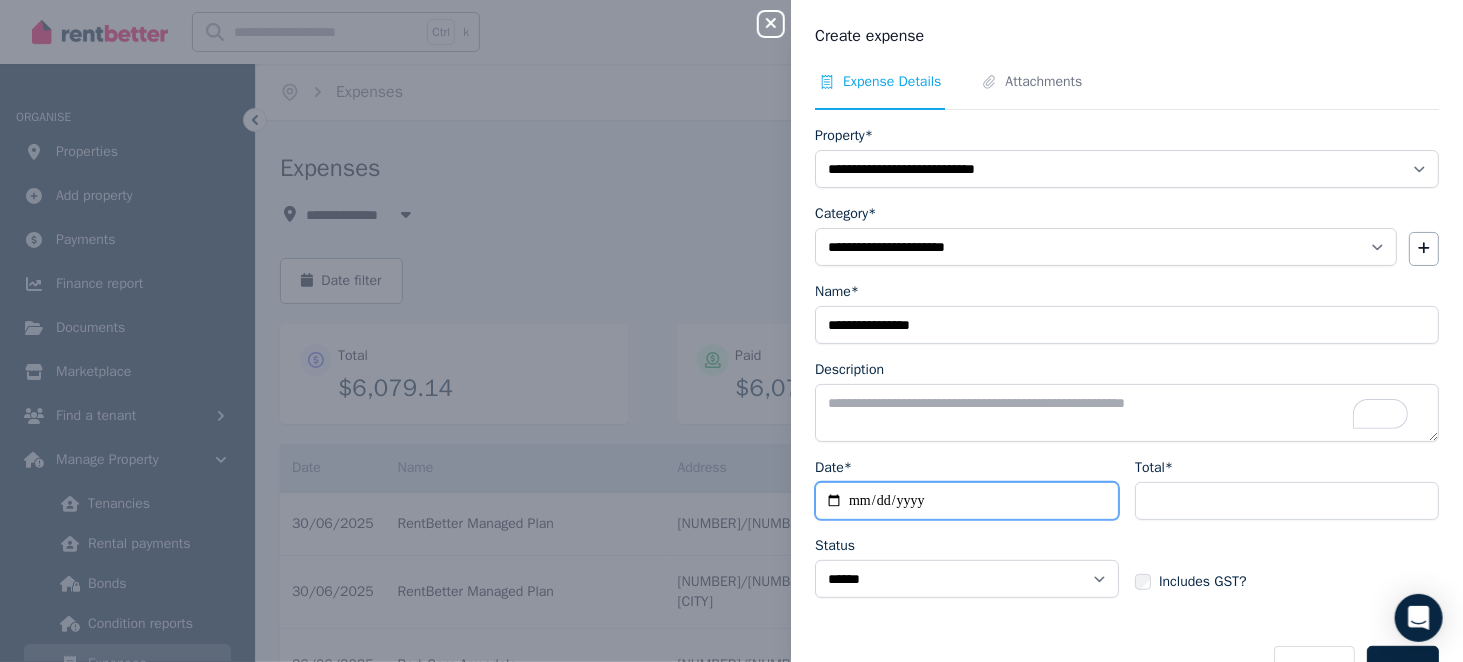 click on "Date*" at bounding box center (967, 501) 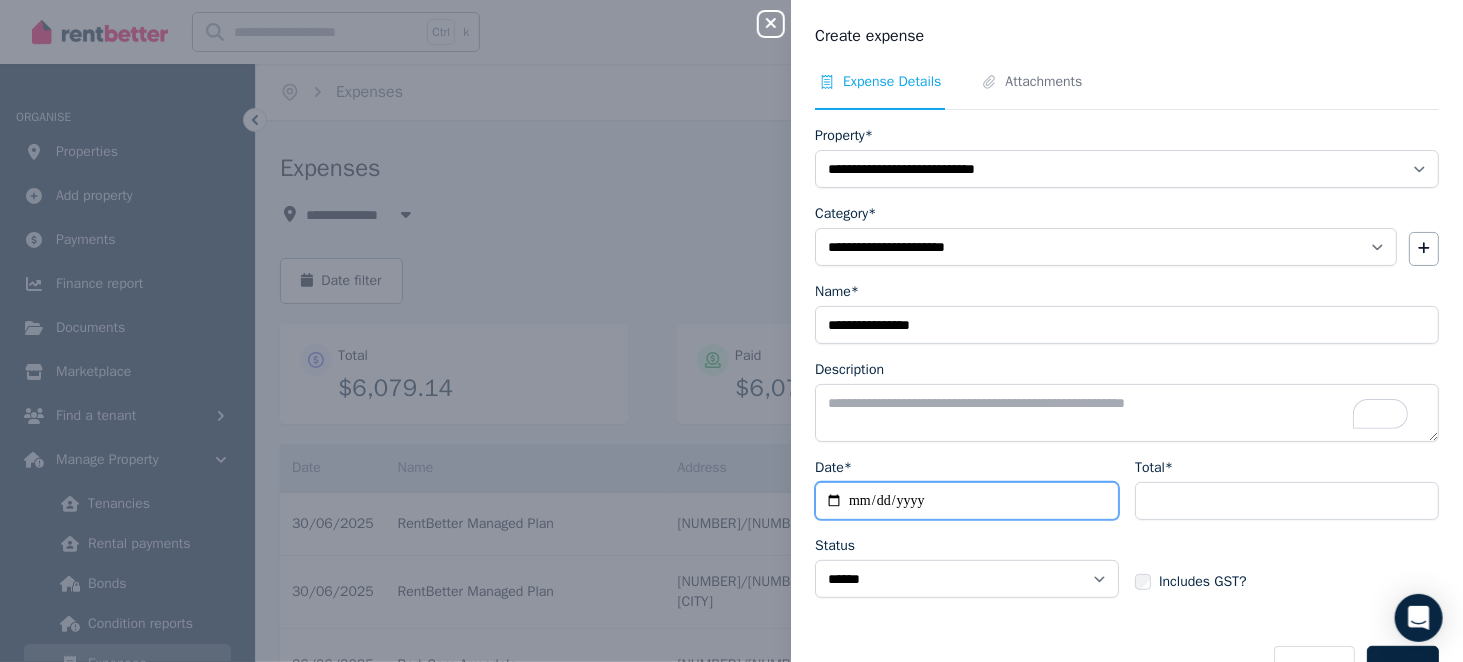 click on "Date*" at bounding box center [967, 501] 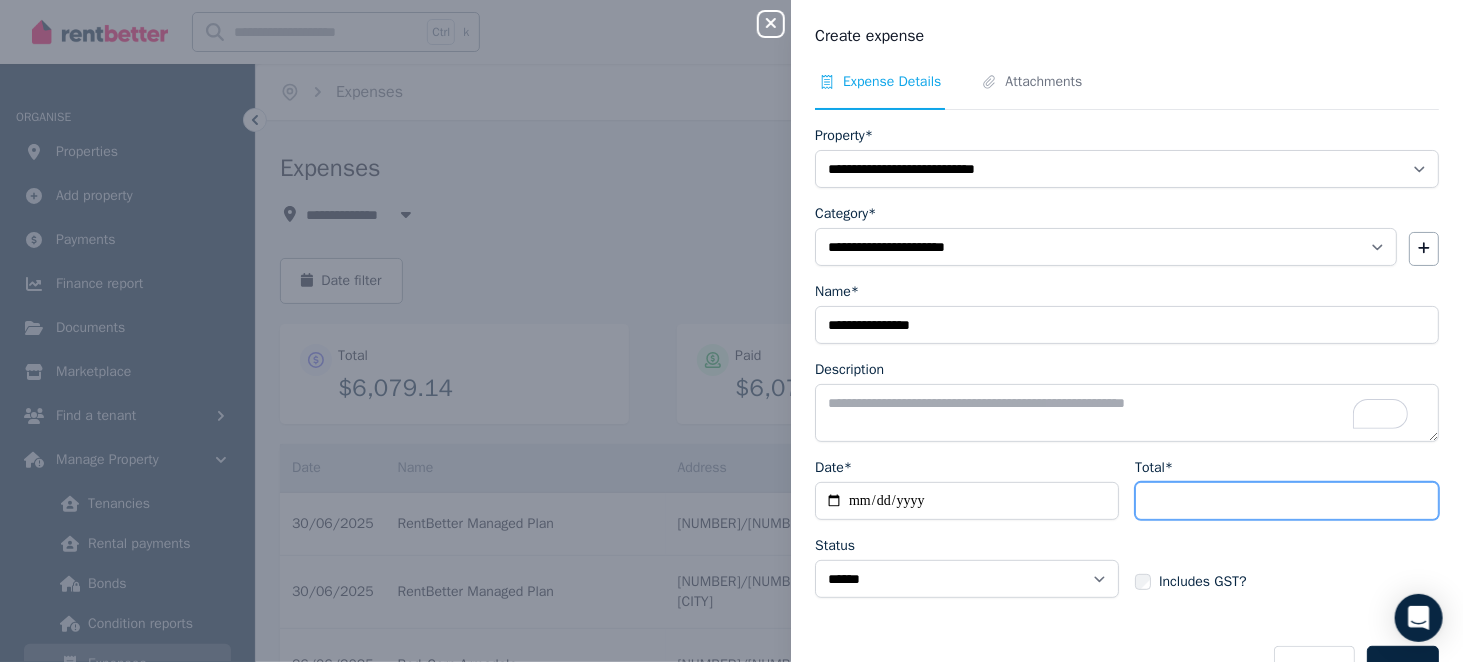 click on "Total*" at bounding box center [1287, 501] 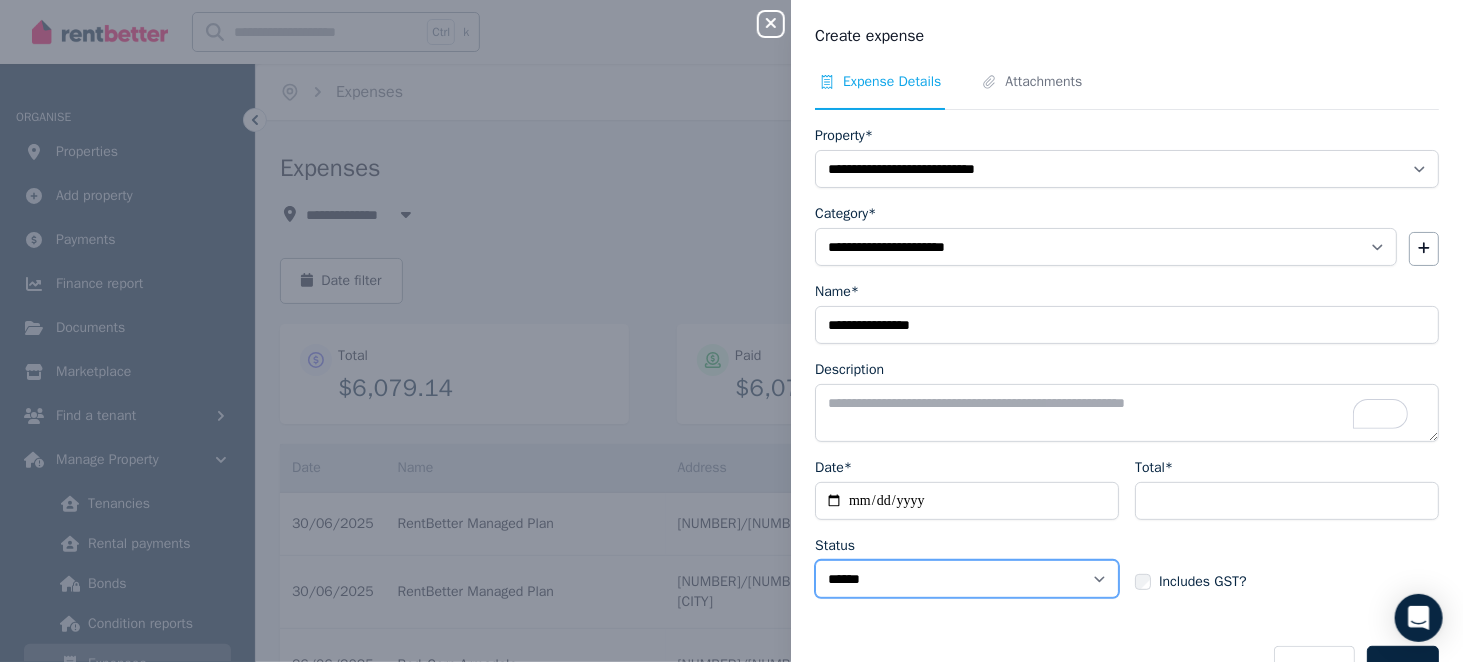 click on "****** ****" at bounding box center (967, 579) 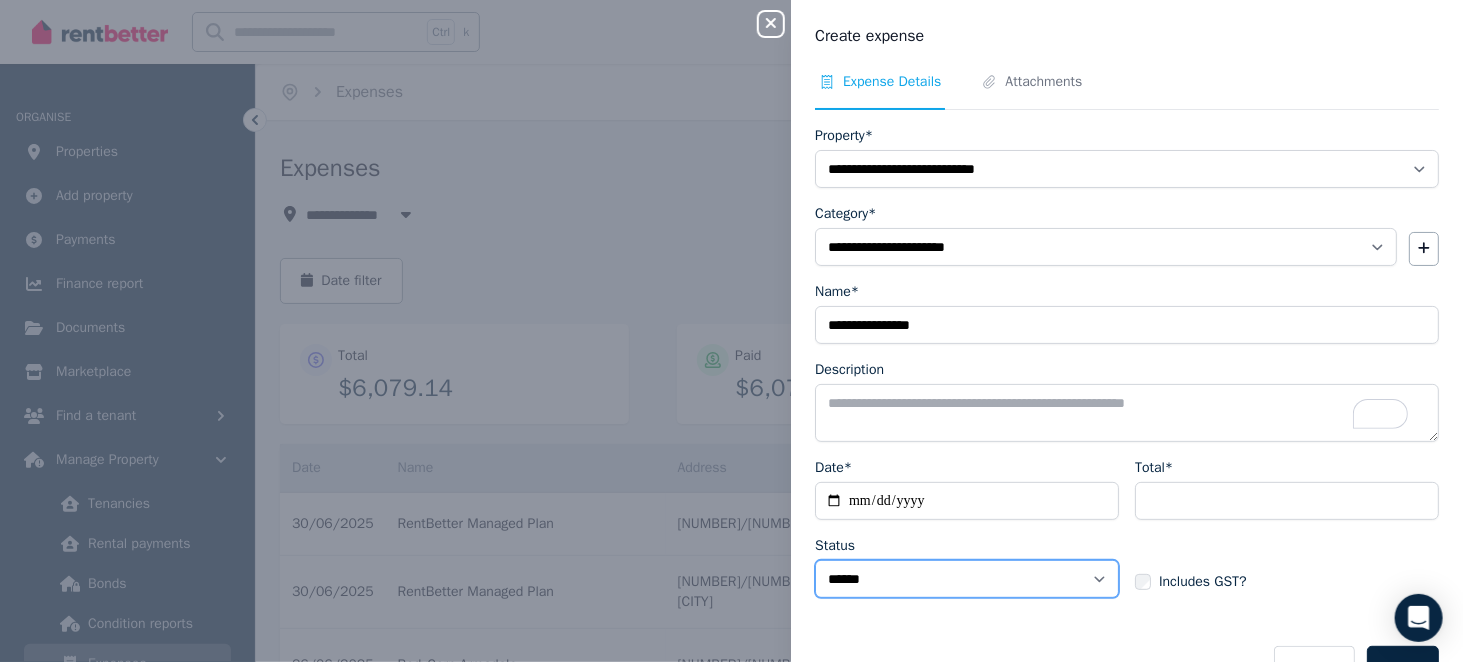 select on "**********" 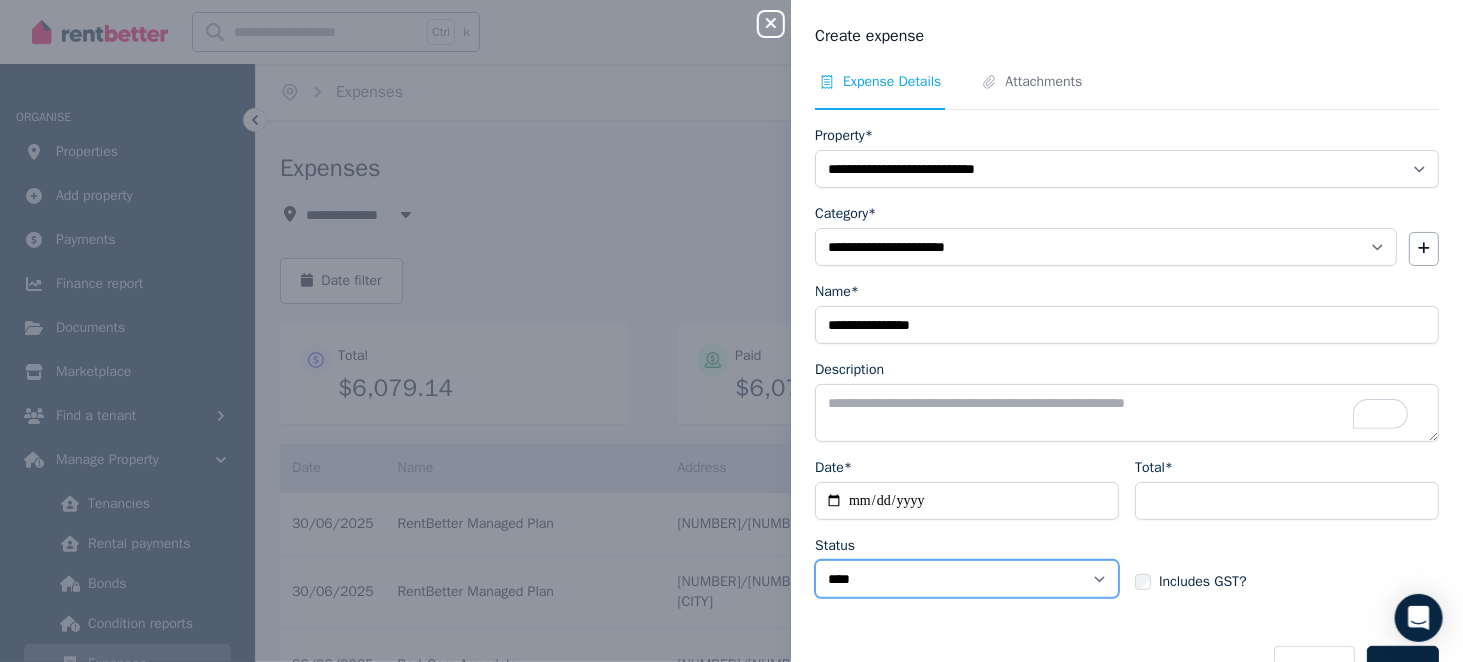 click on "****** ****" at bounding box center [967, 579] 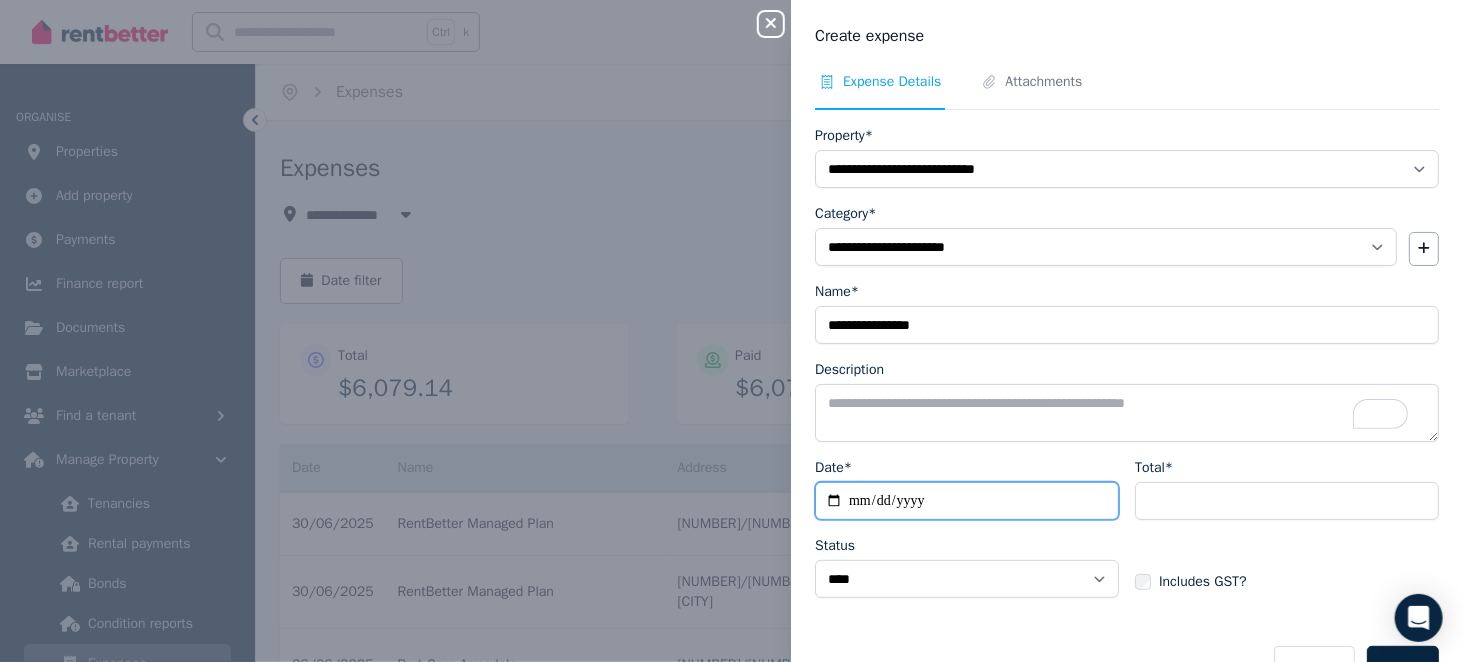 click on "Date*" at bounding box center (967, 501) 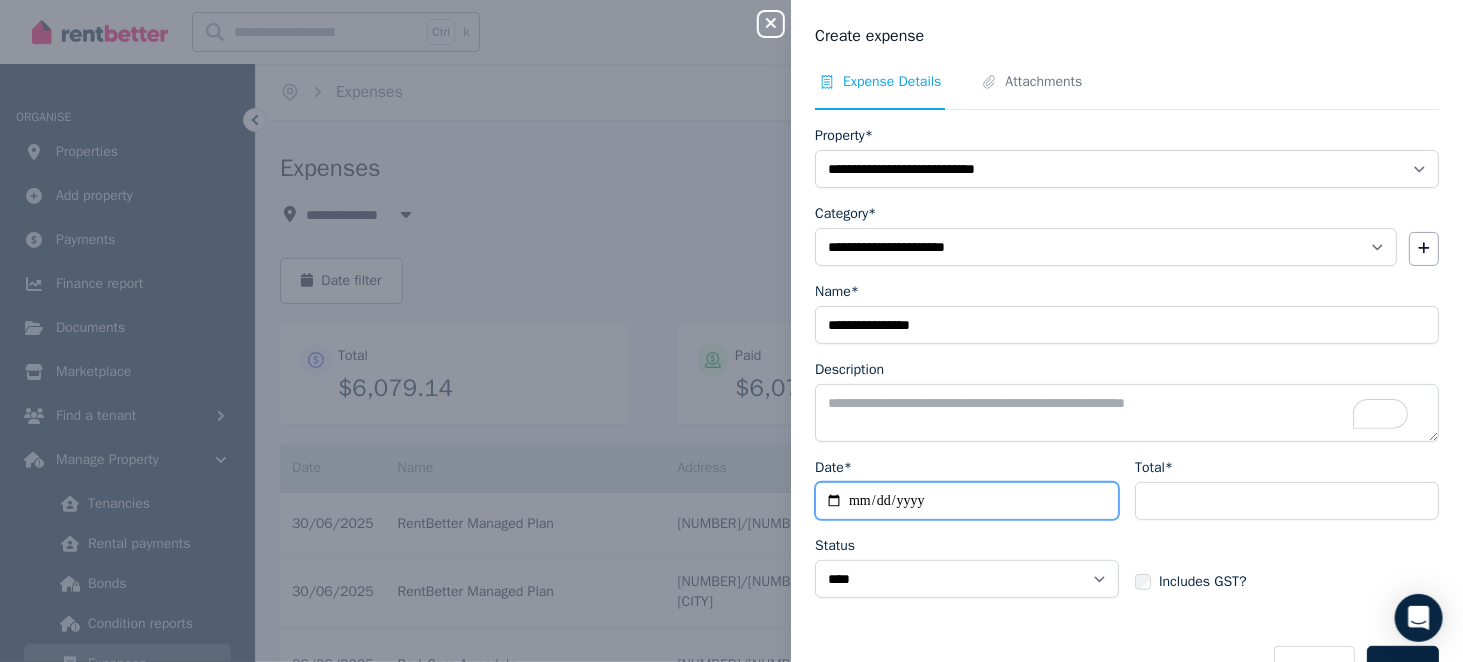 type on "**********" 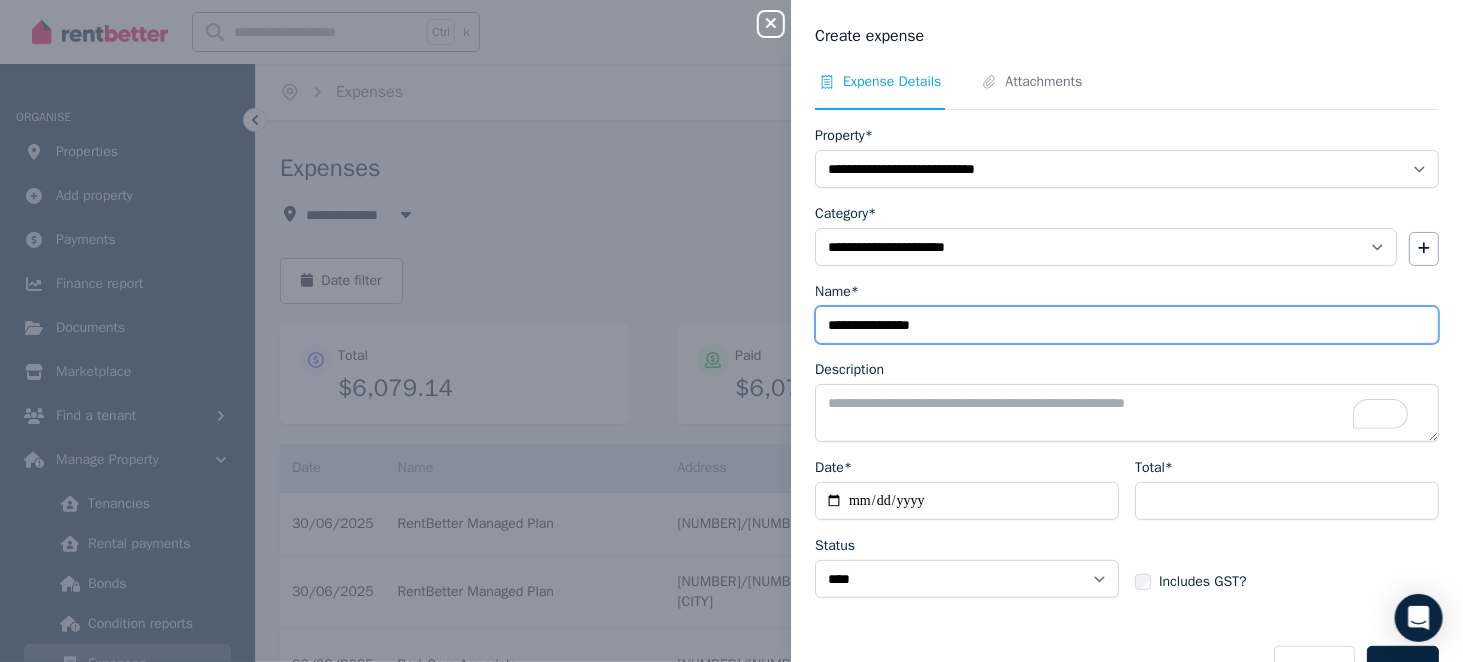 click on "**********" at bounding box center (1127, 325) 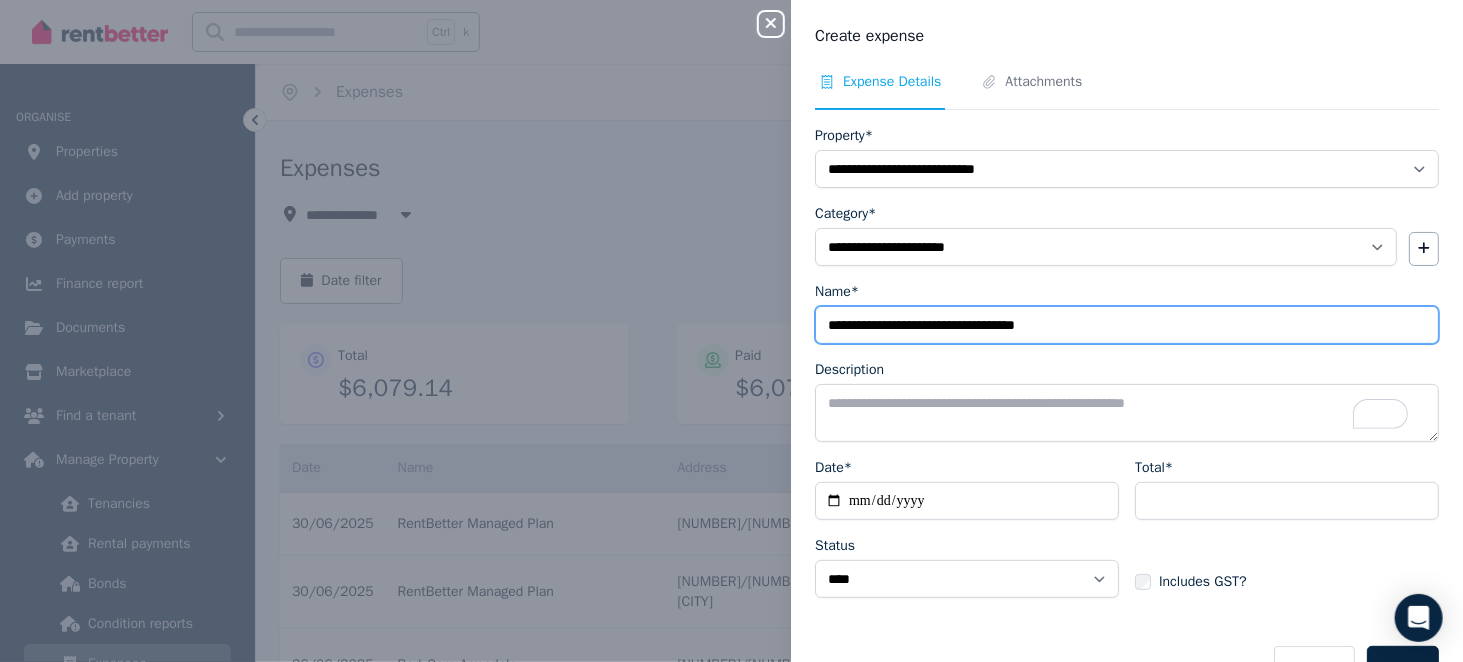 click on "**********" at bounding box center [1127, 325] 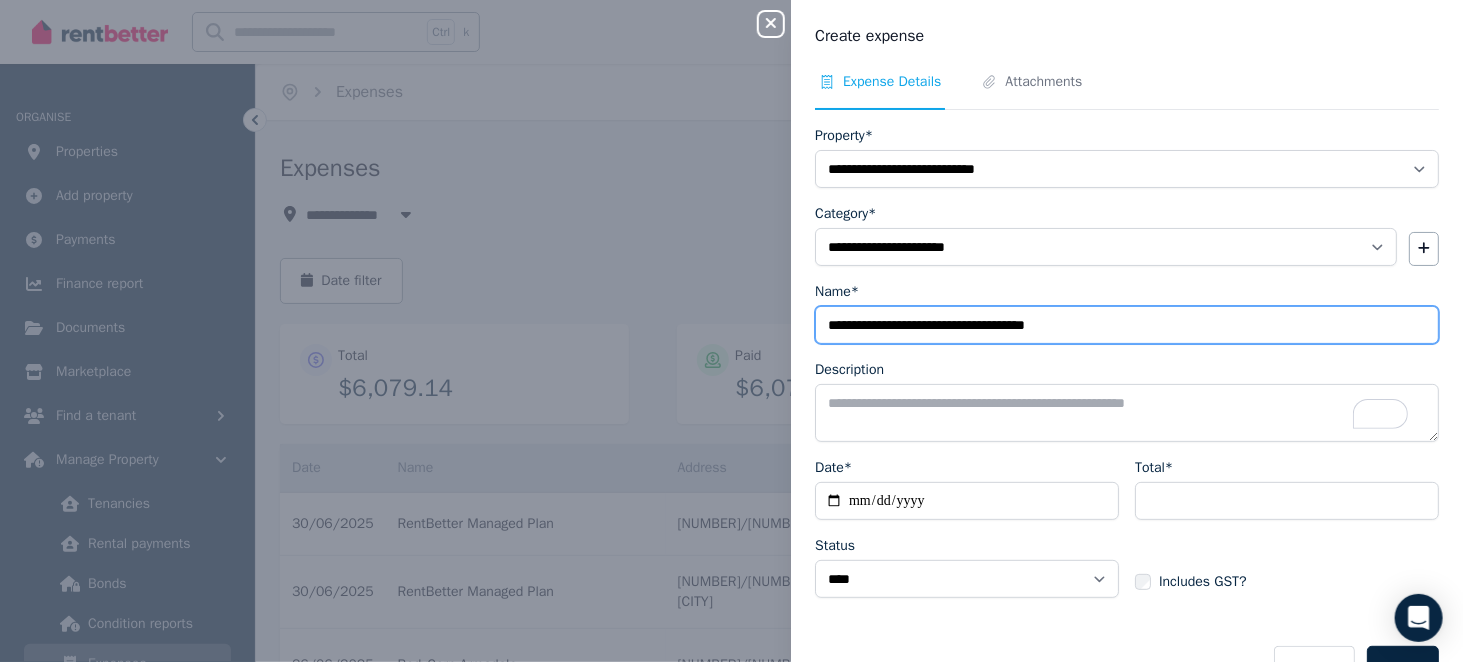 drag, startPoint x: 1082, startPoint y: 319, endPoint x: 938, endPoint y: 330, distance: 144.41953 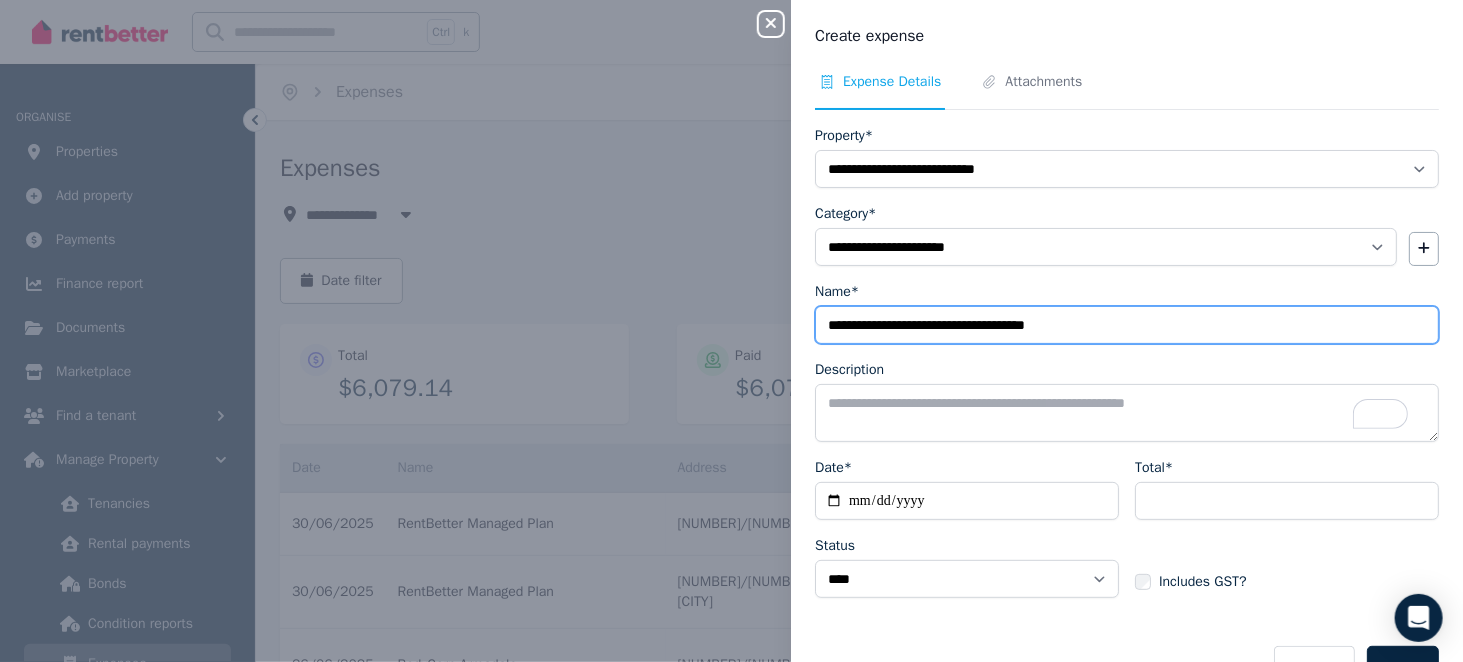 click on "**********" at bounding box center (1127, 325) 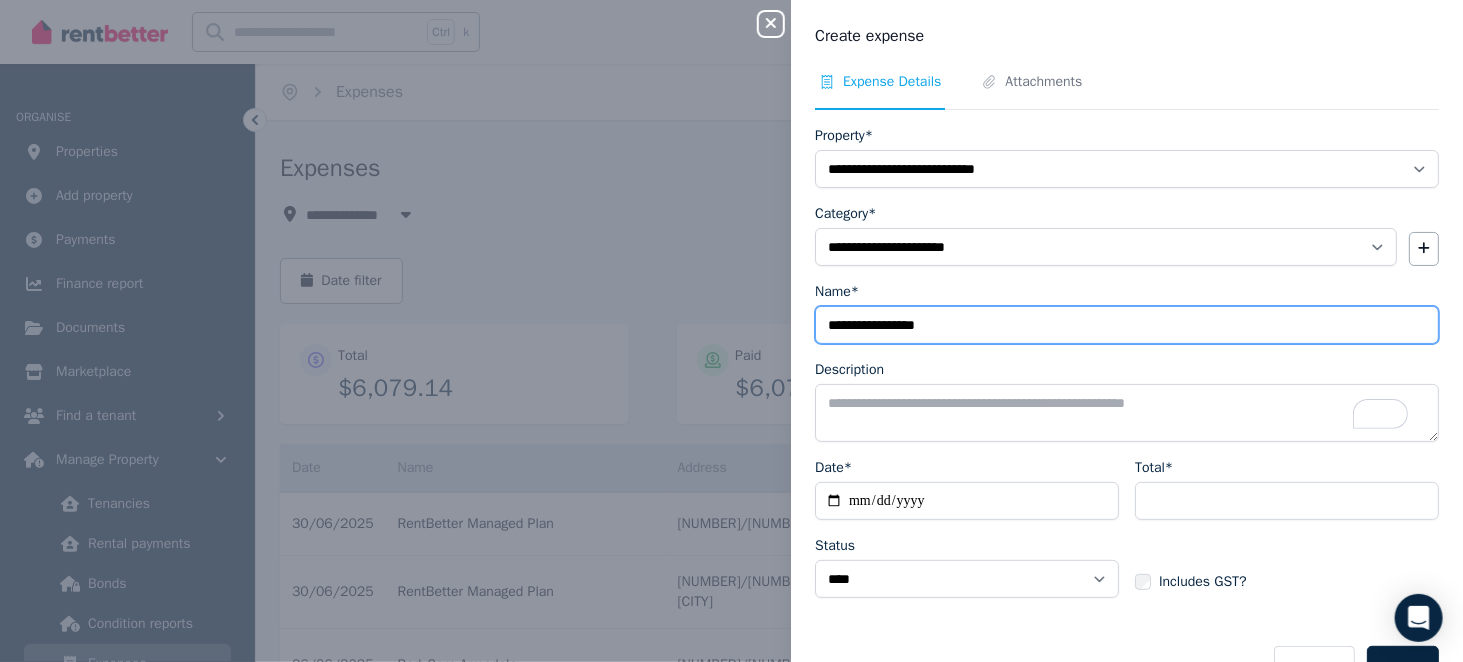 type on "**********" 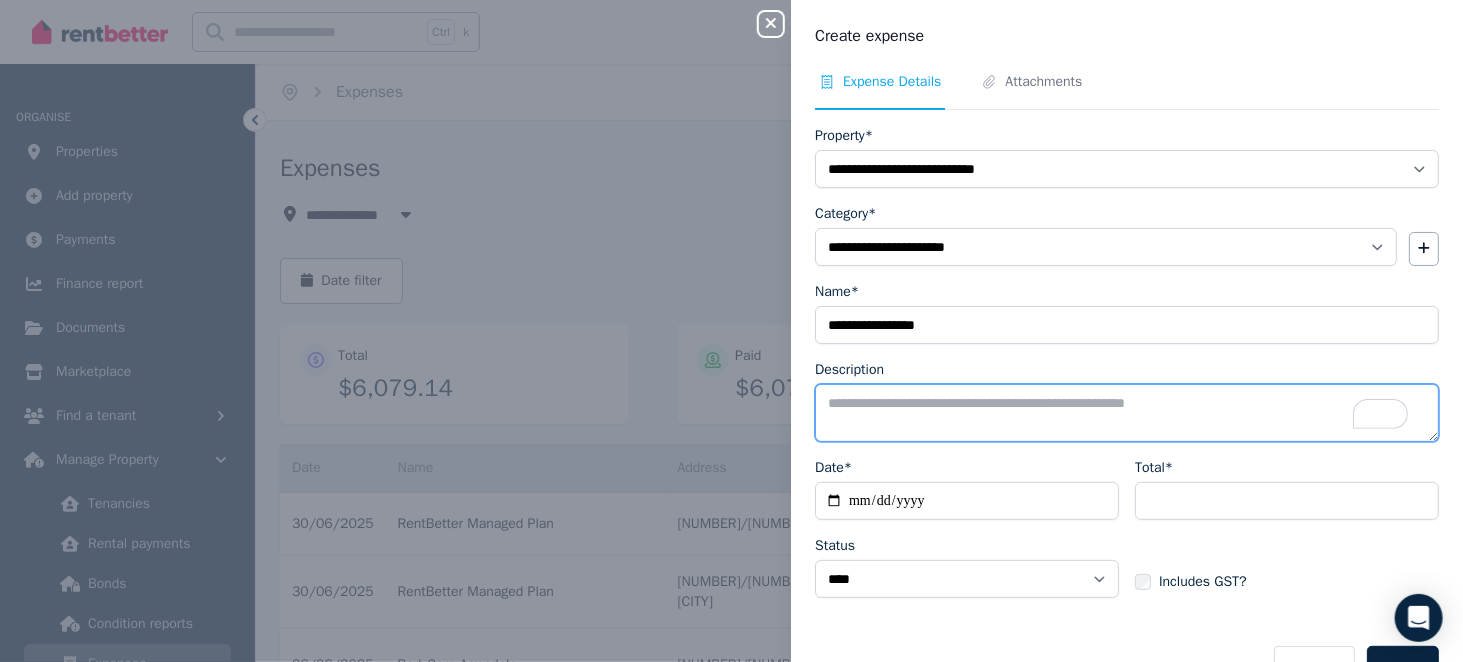 click on "Description" at bounding box center [1127, 413] 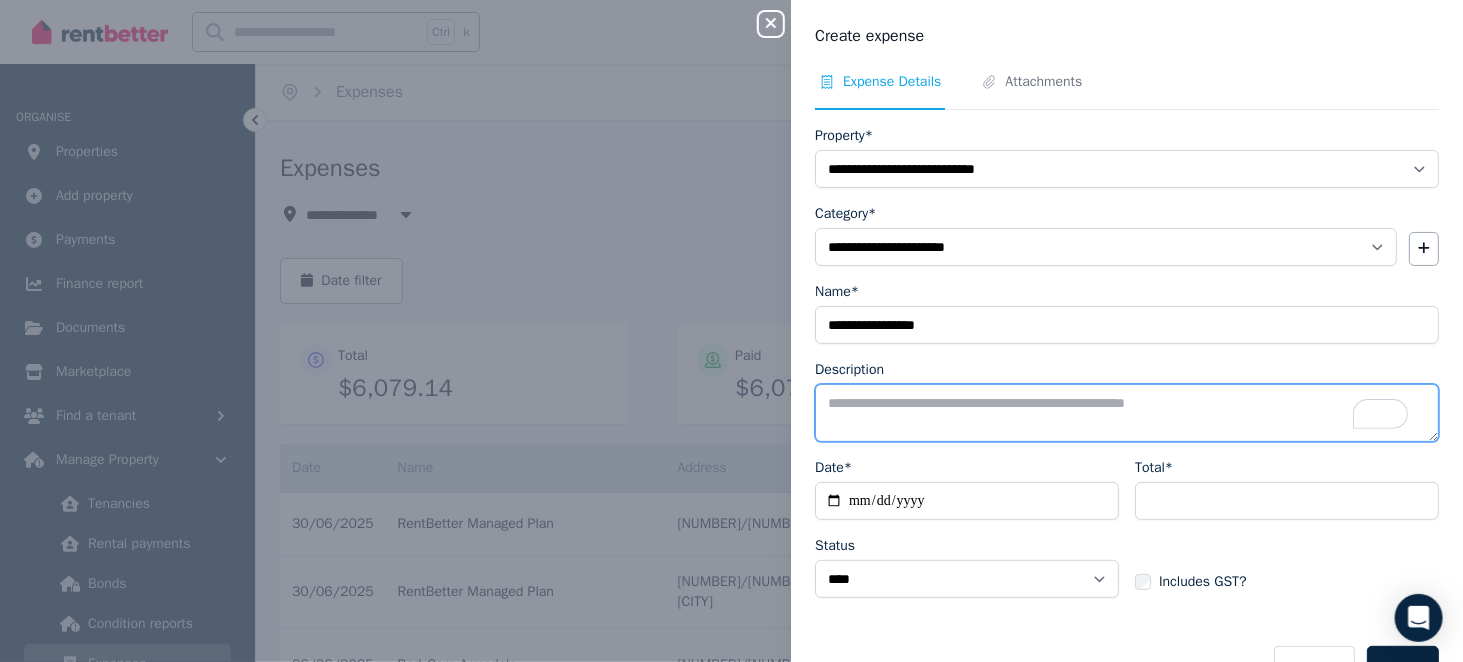 paste on "**********" 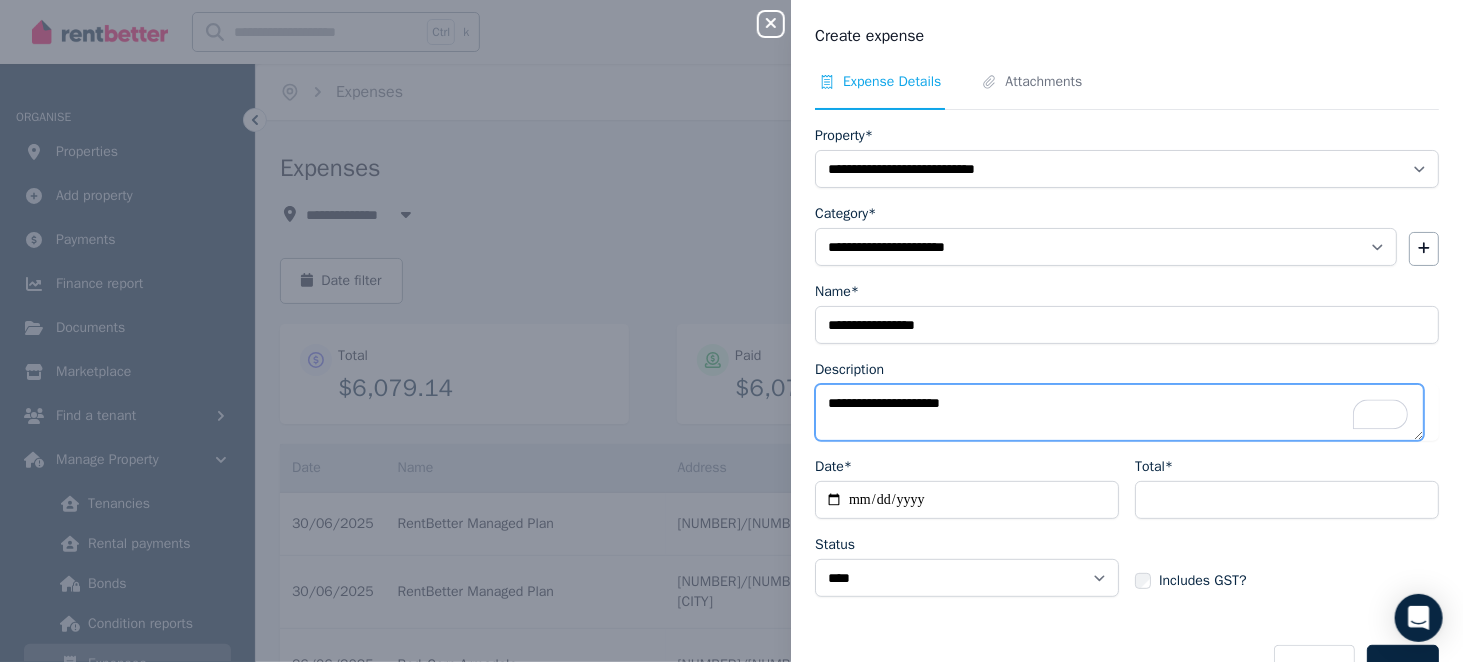 click on "**********" at bounding box center [1119, 412] 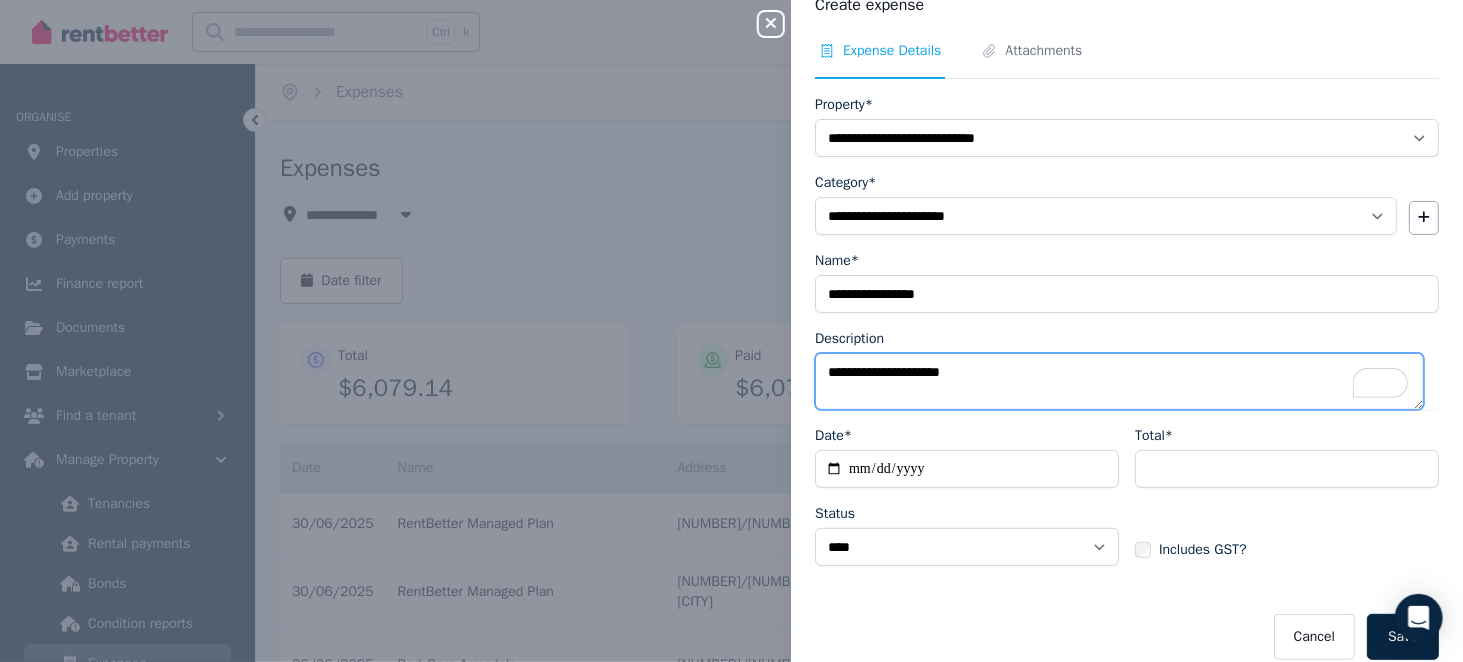 scroll, scrollTop: 46, scrollLeft: 0, axis: vertical 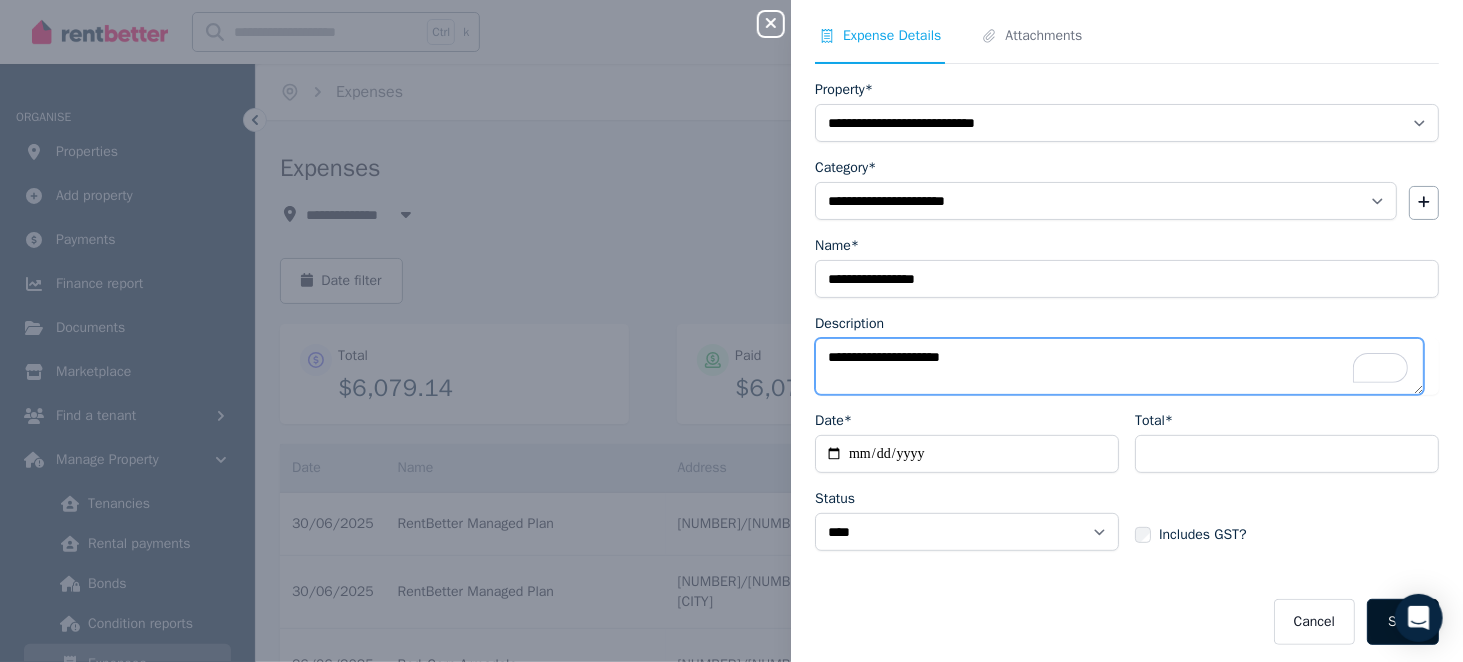 type on "**********" 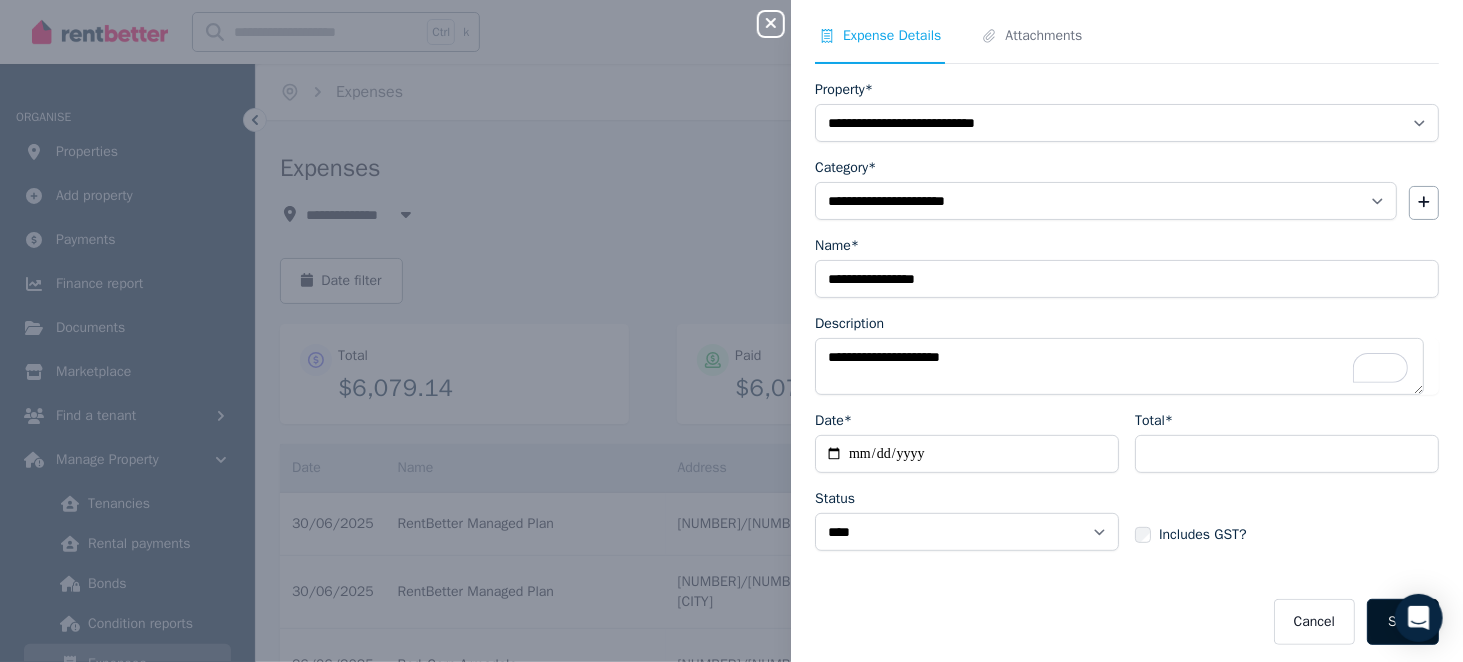 click on "Save" at bounding box center [1403, 622] 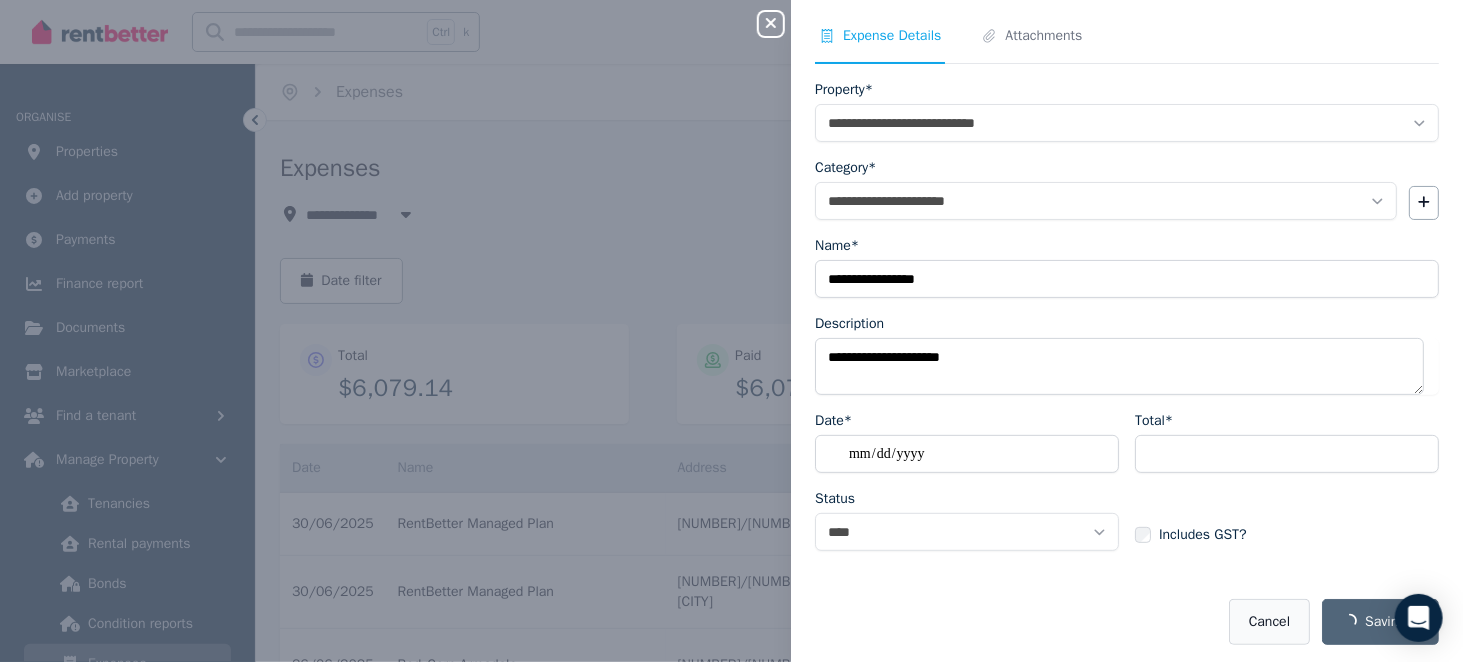 select on "**********" 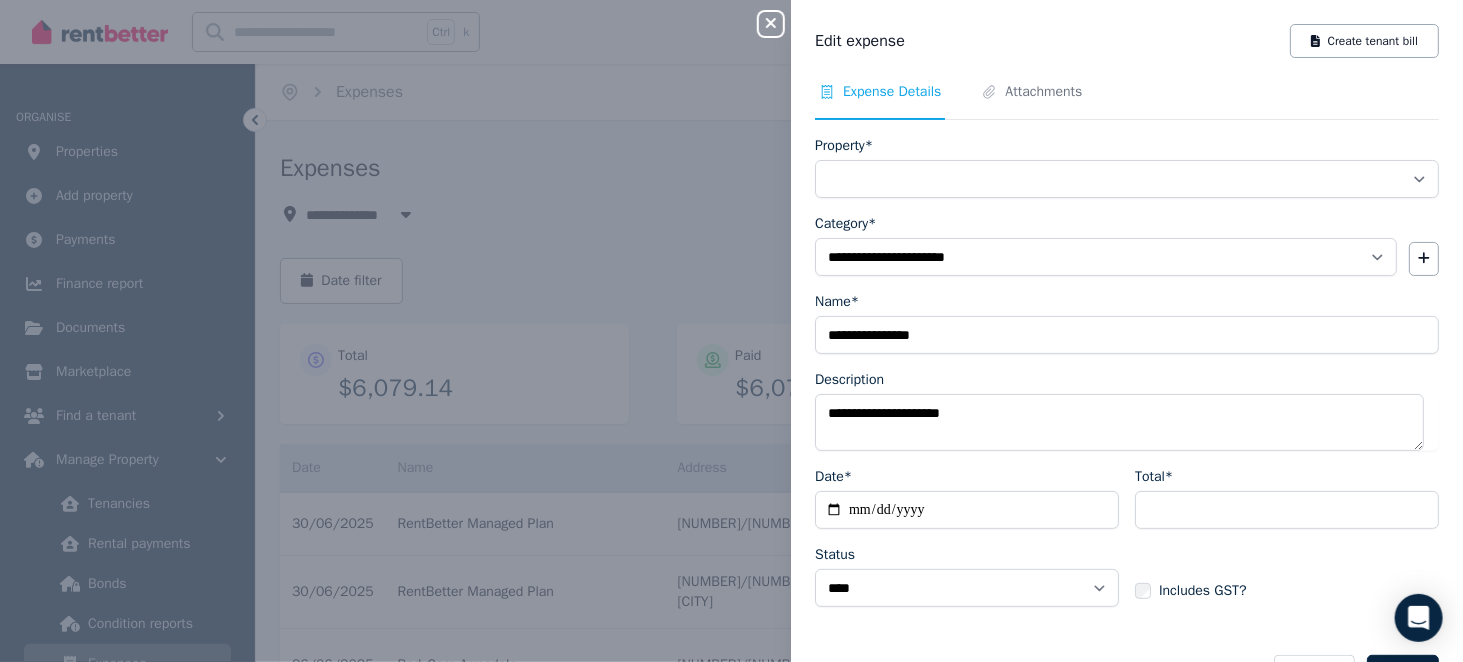 select on "**********" 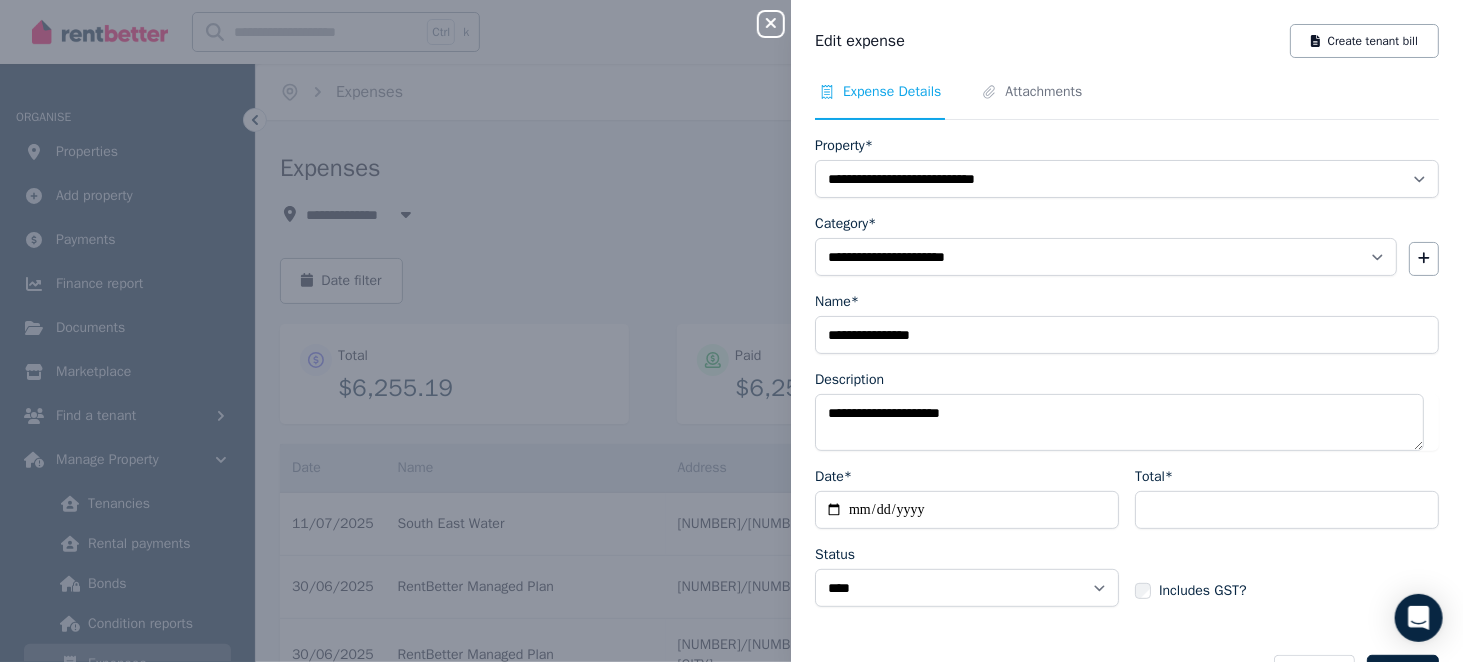 click 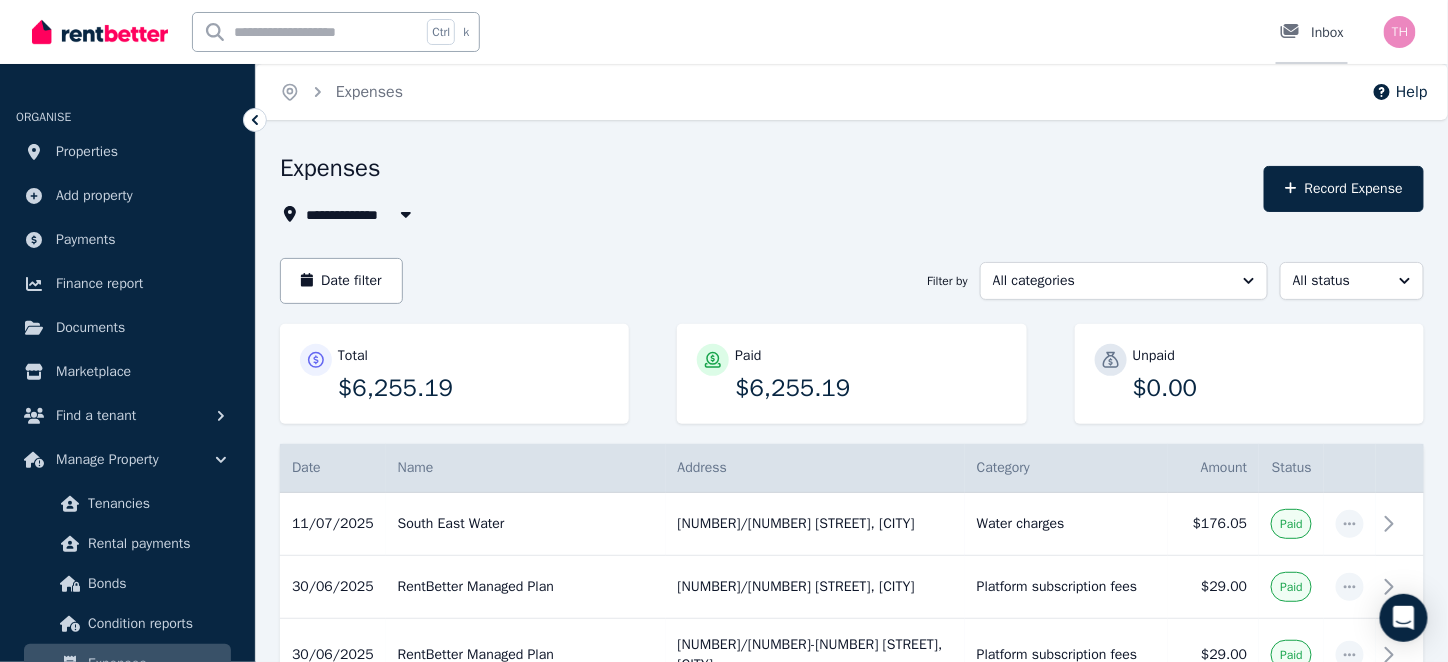 click on "Inbox" at bounding box center (1312, 33) 